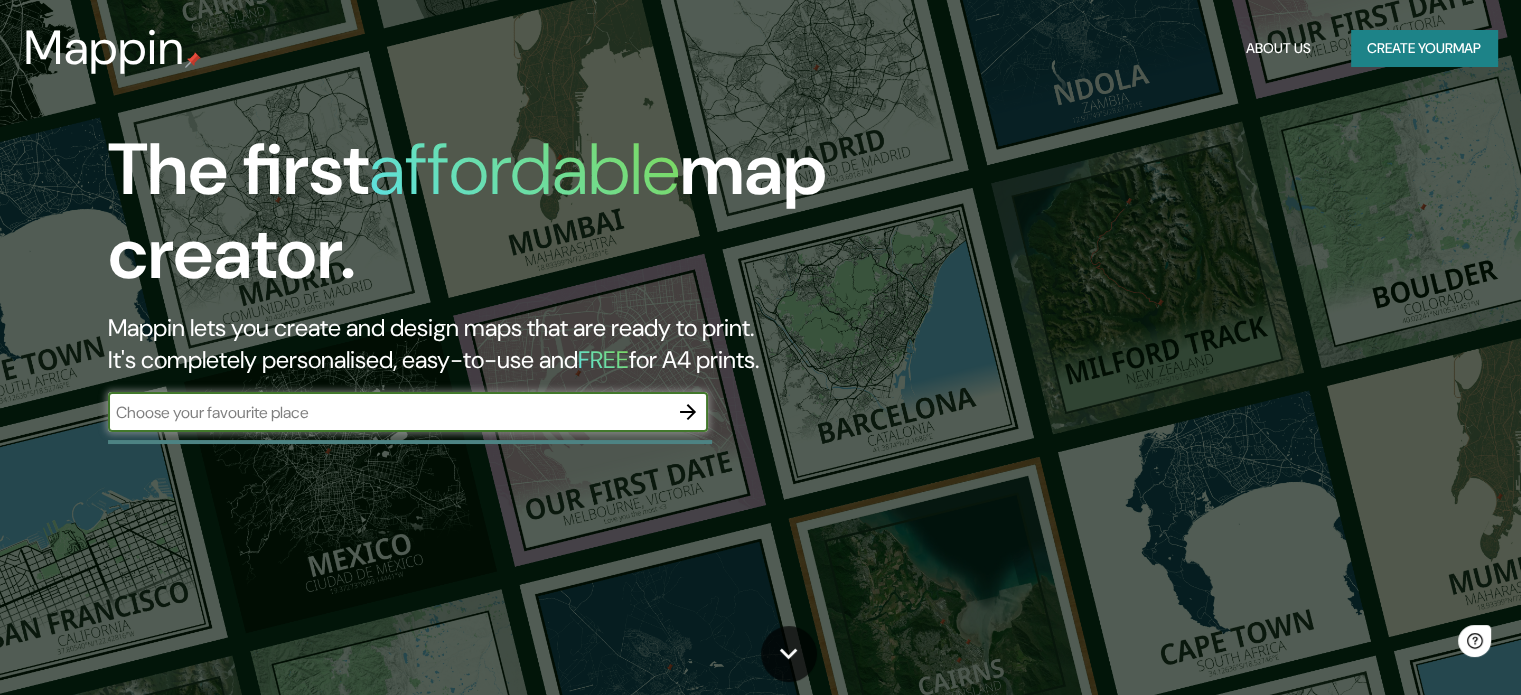 scroll, scrollTop: 0, scrollLeft: 0, axis: both 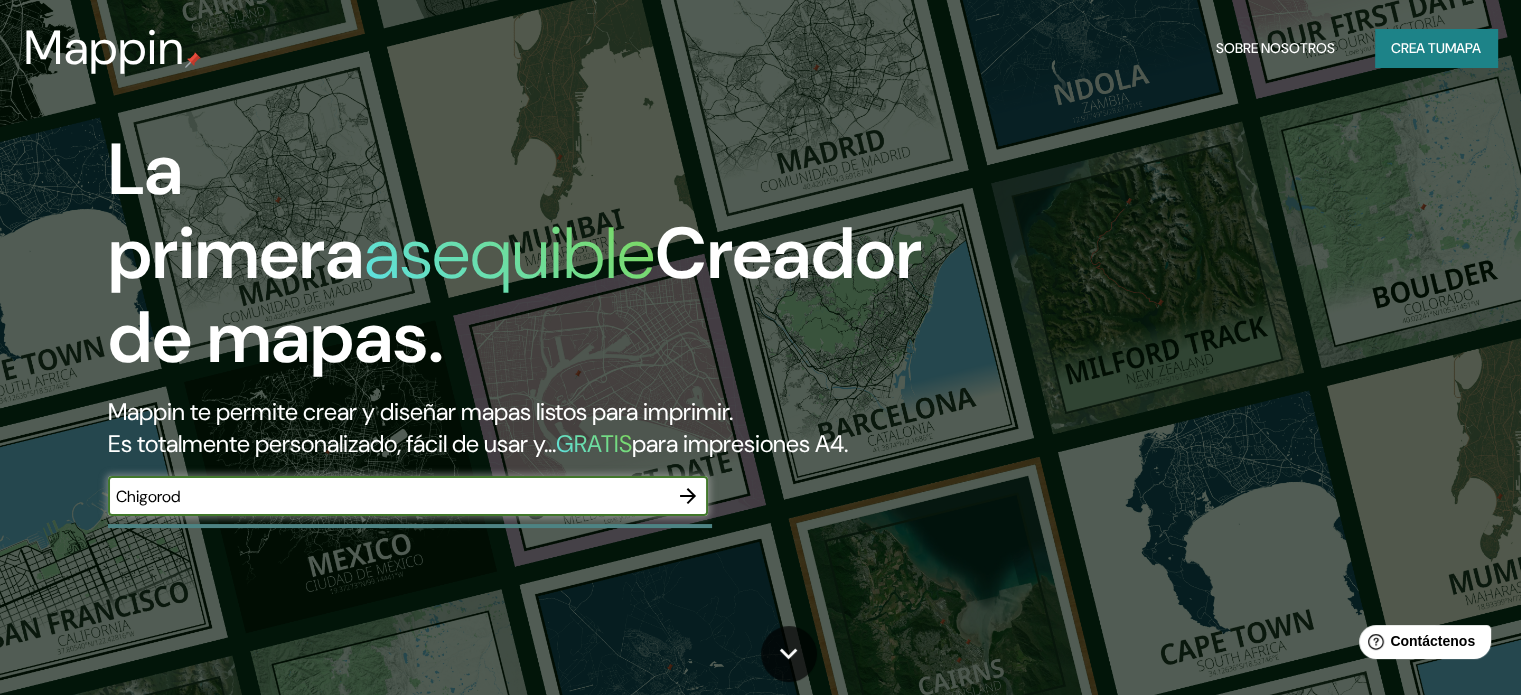 type on "Chigorod" 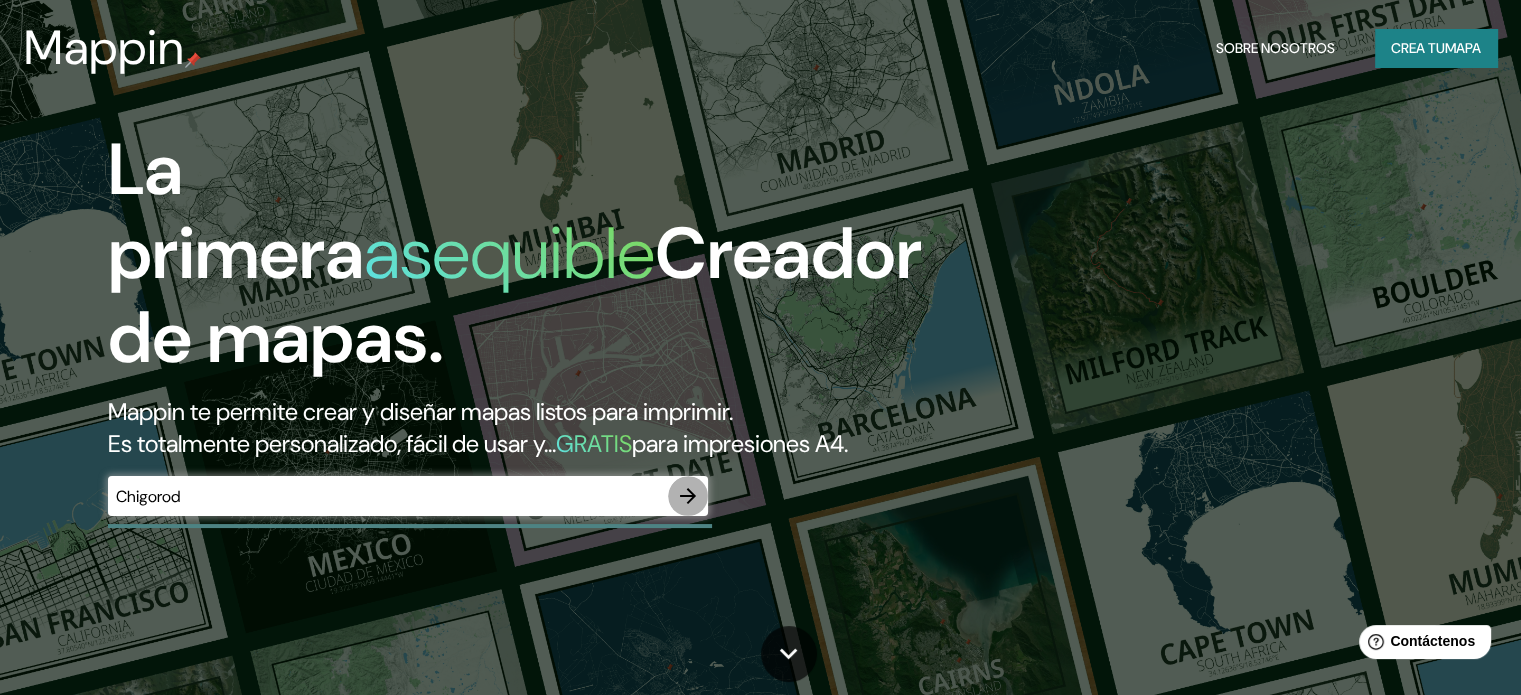 click 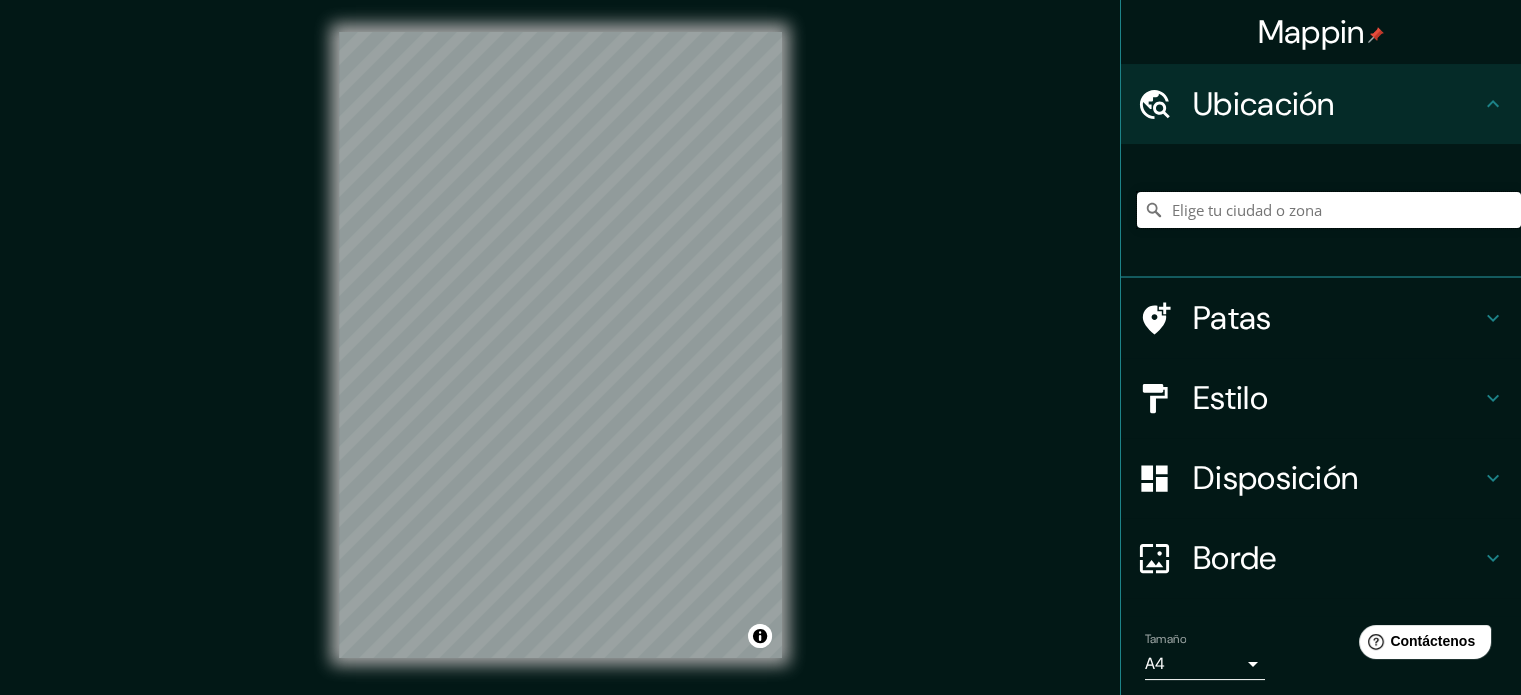 drag, startPoint x: 1252, startPoint y: 208, endPoint x: 1251, endPoint y: 220, distance: 12.0415945 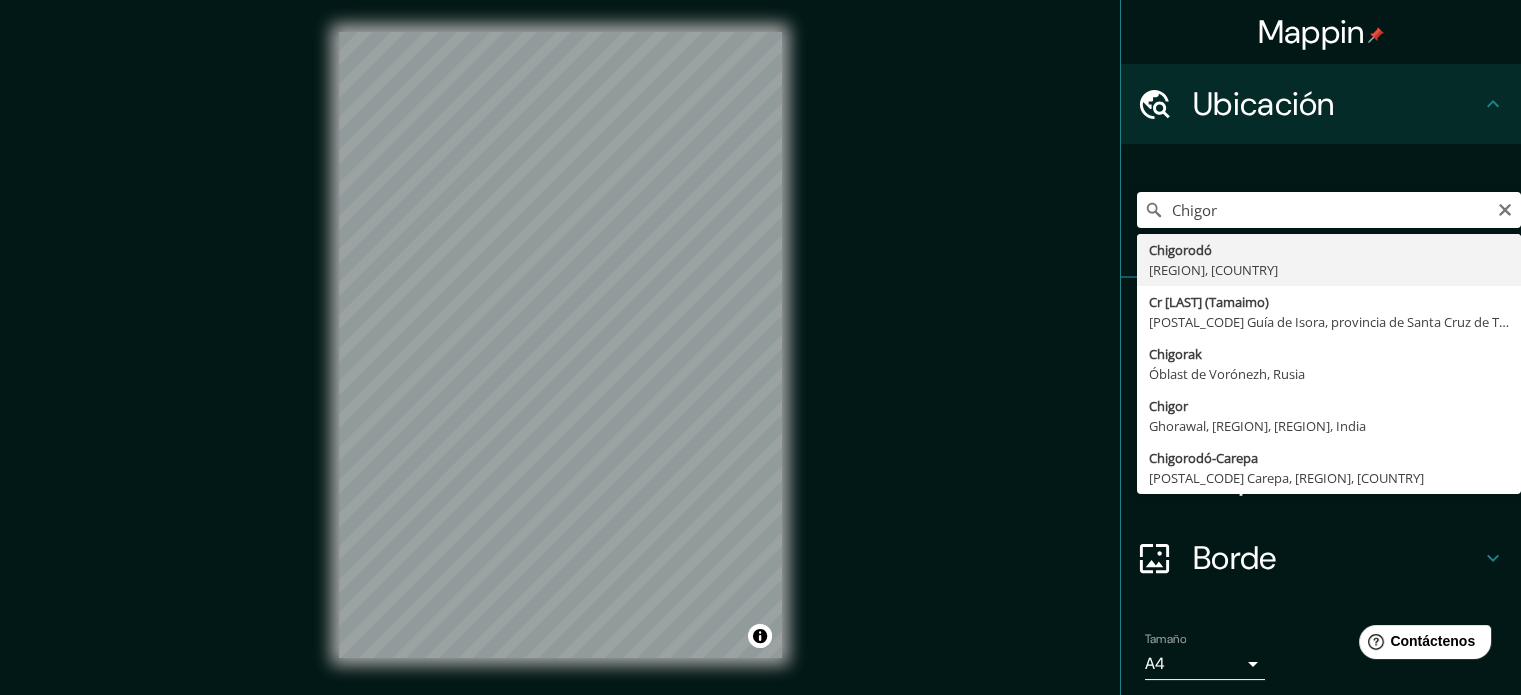 type on "Chigorodó, [REGION], [COUNTRY]" 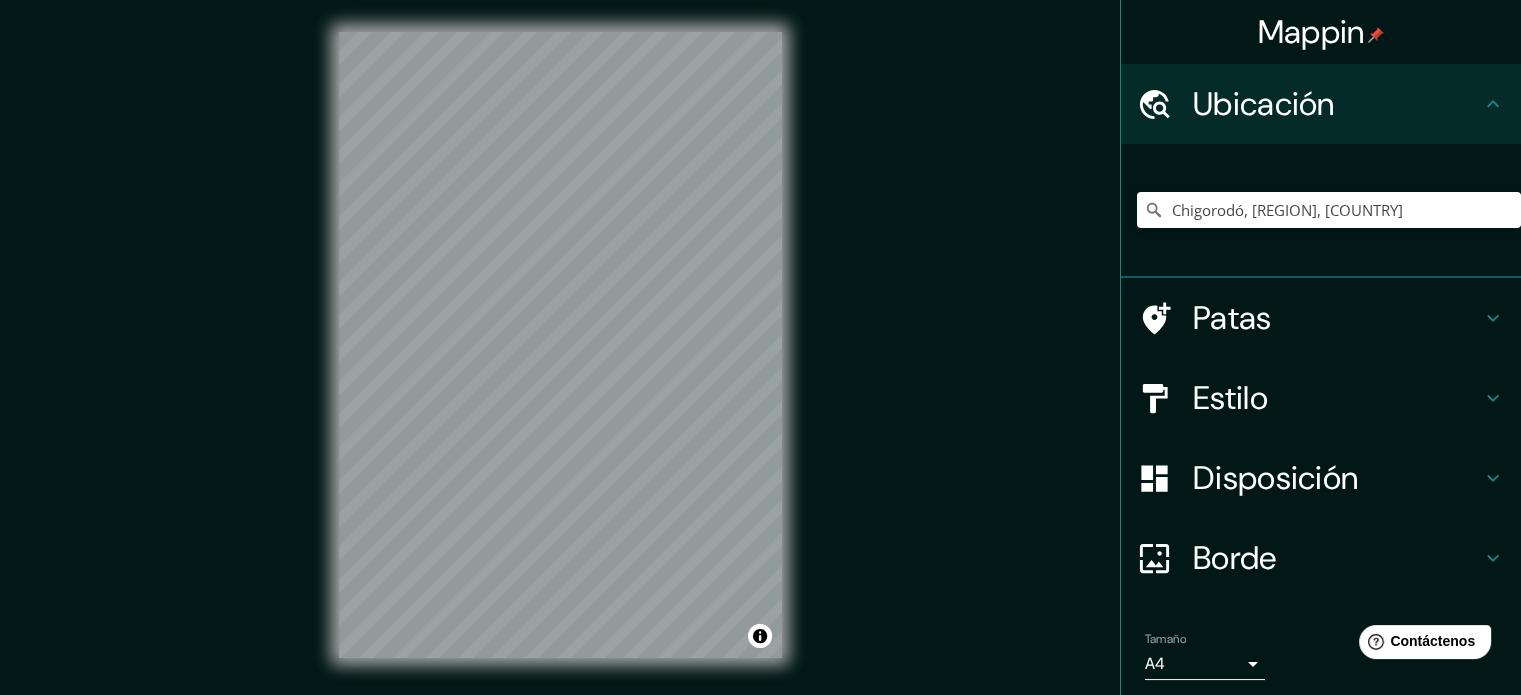 click 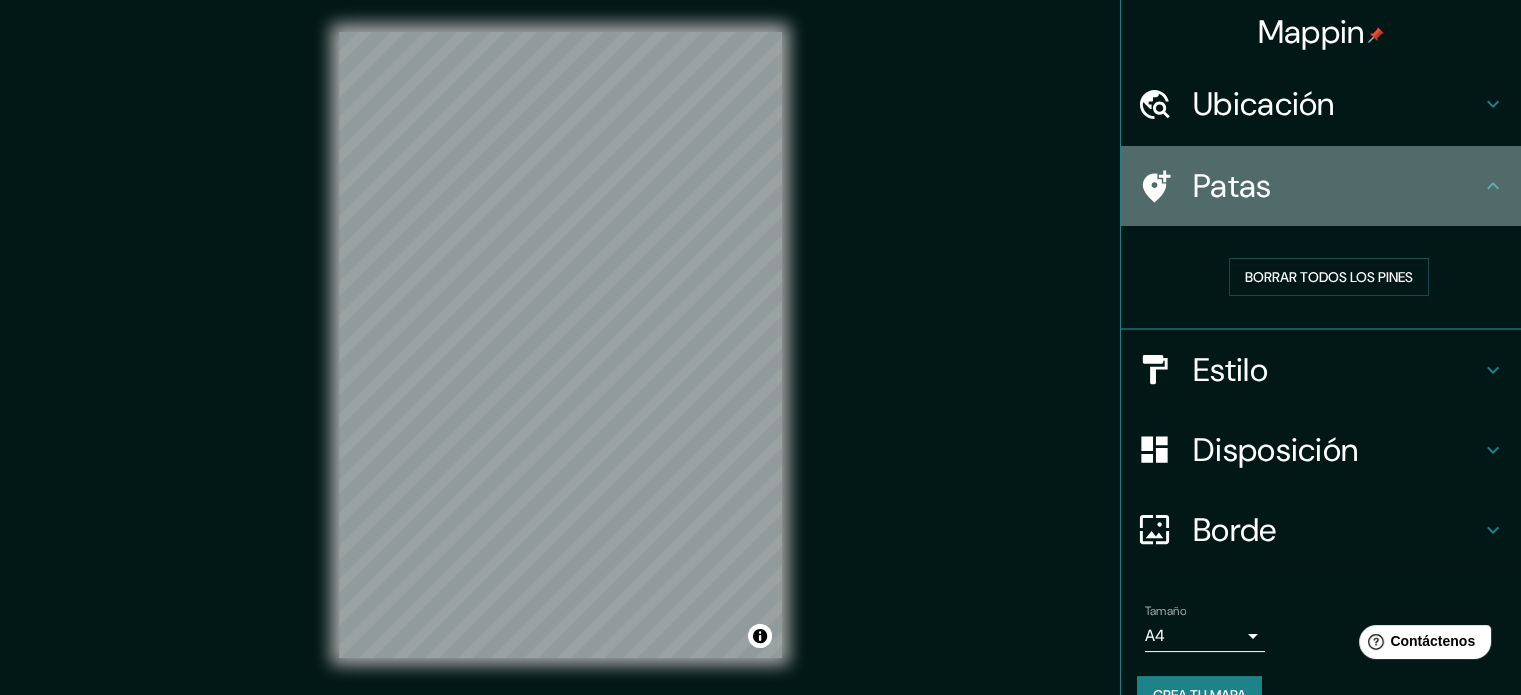 click 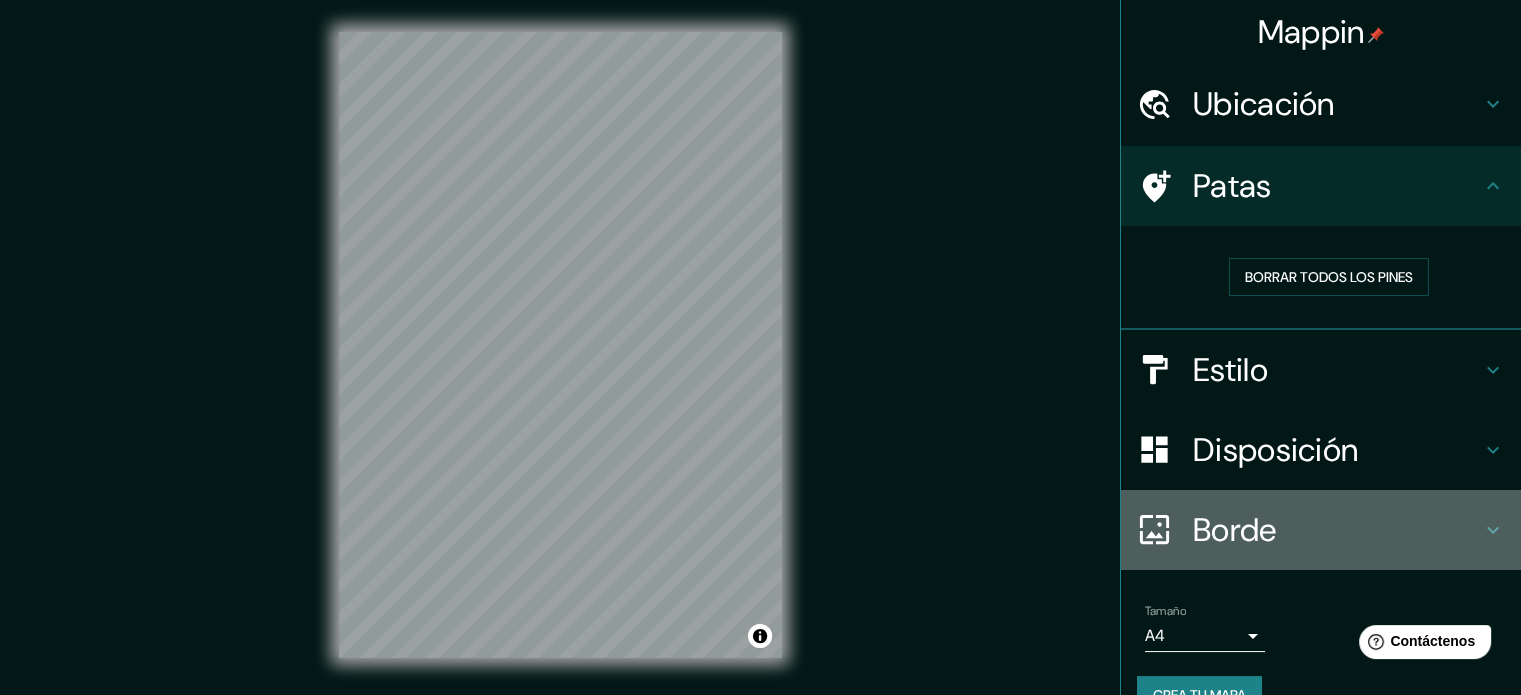 click 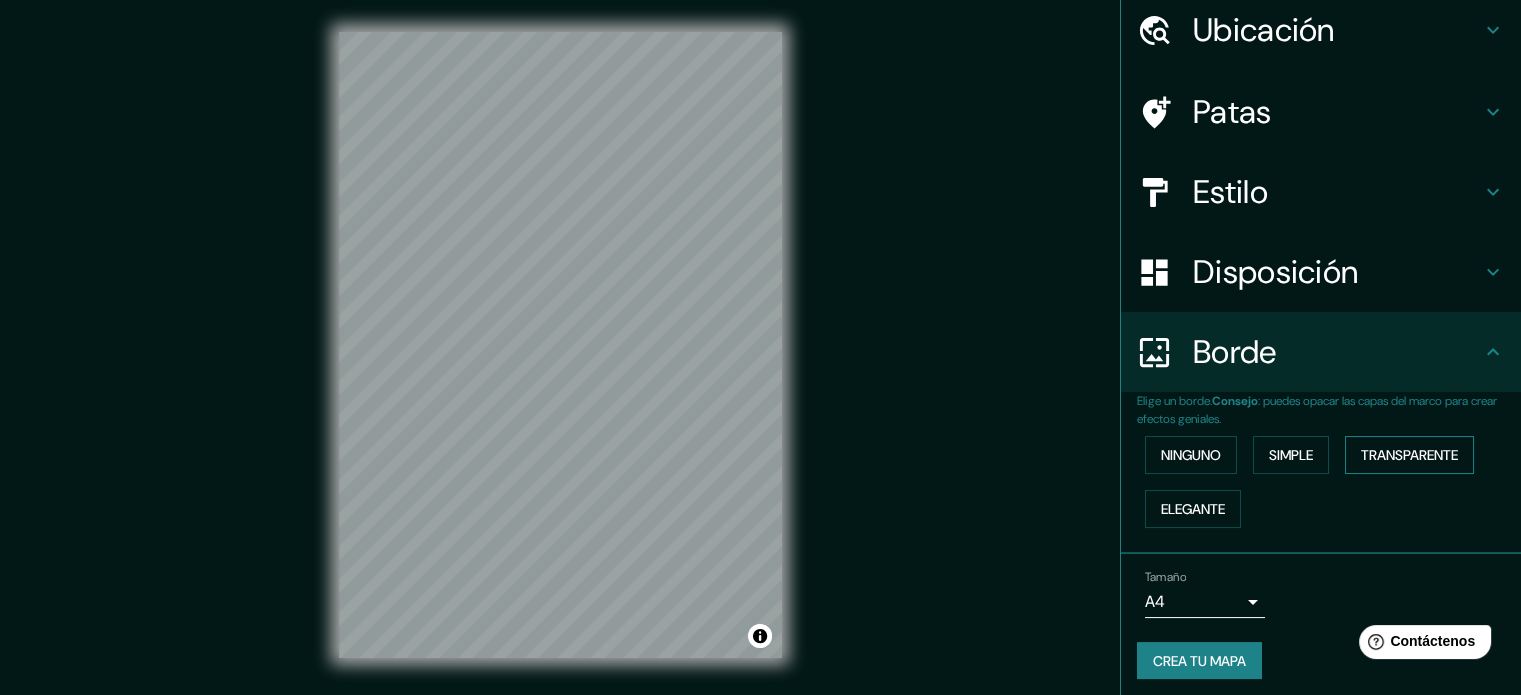 scroll, scrollTop: 80, scrollLeft: 0, axis: vertical 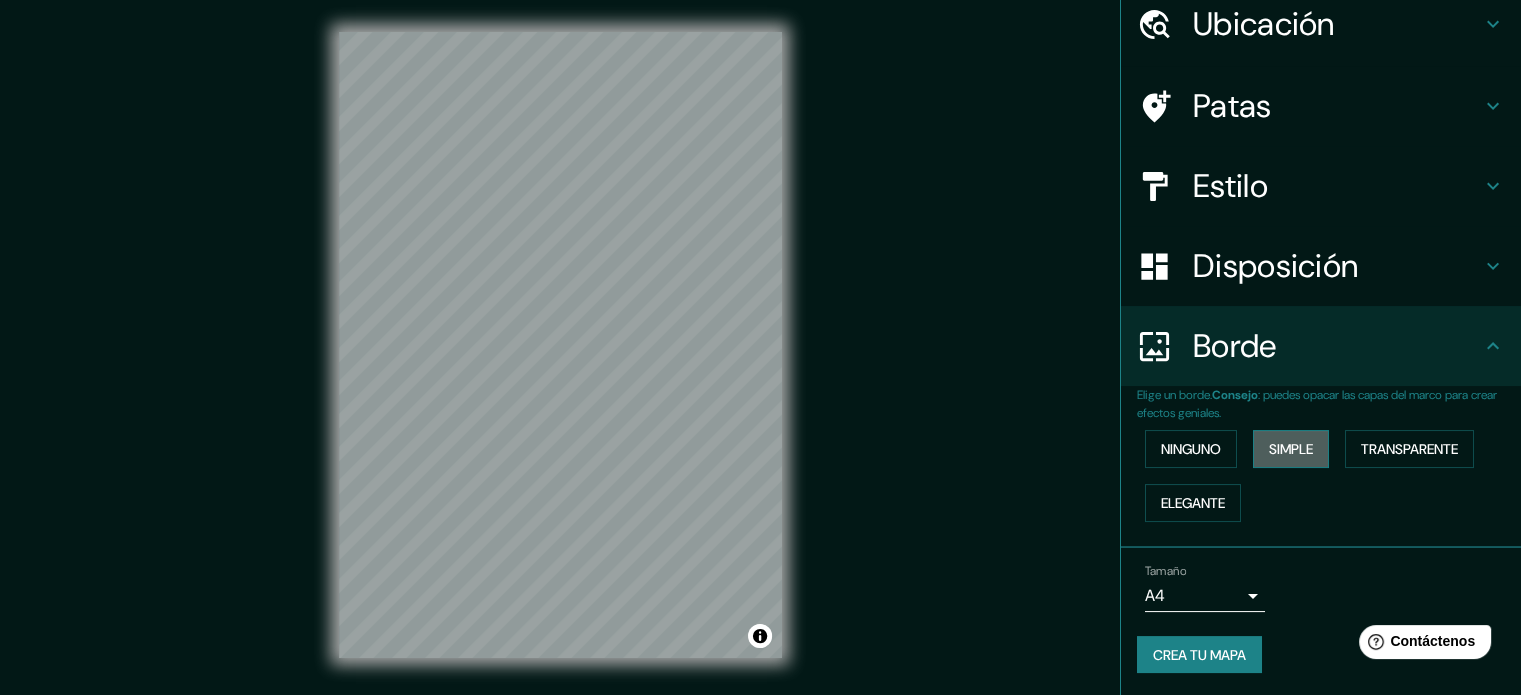 click on "Simple" at bounding box center [1291, 449] 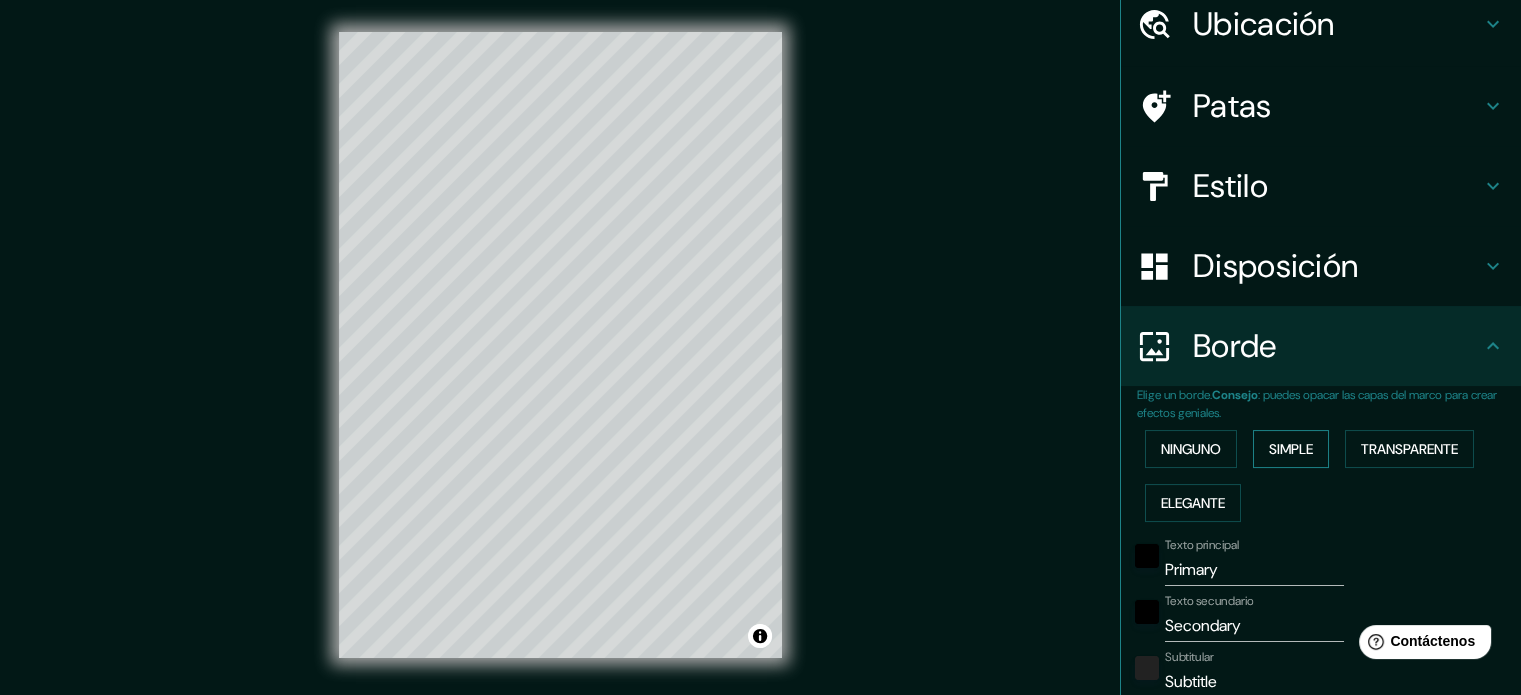 click on "Simple" at bounding box center (1291, 449) 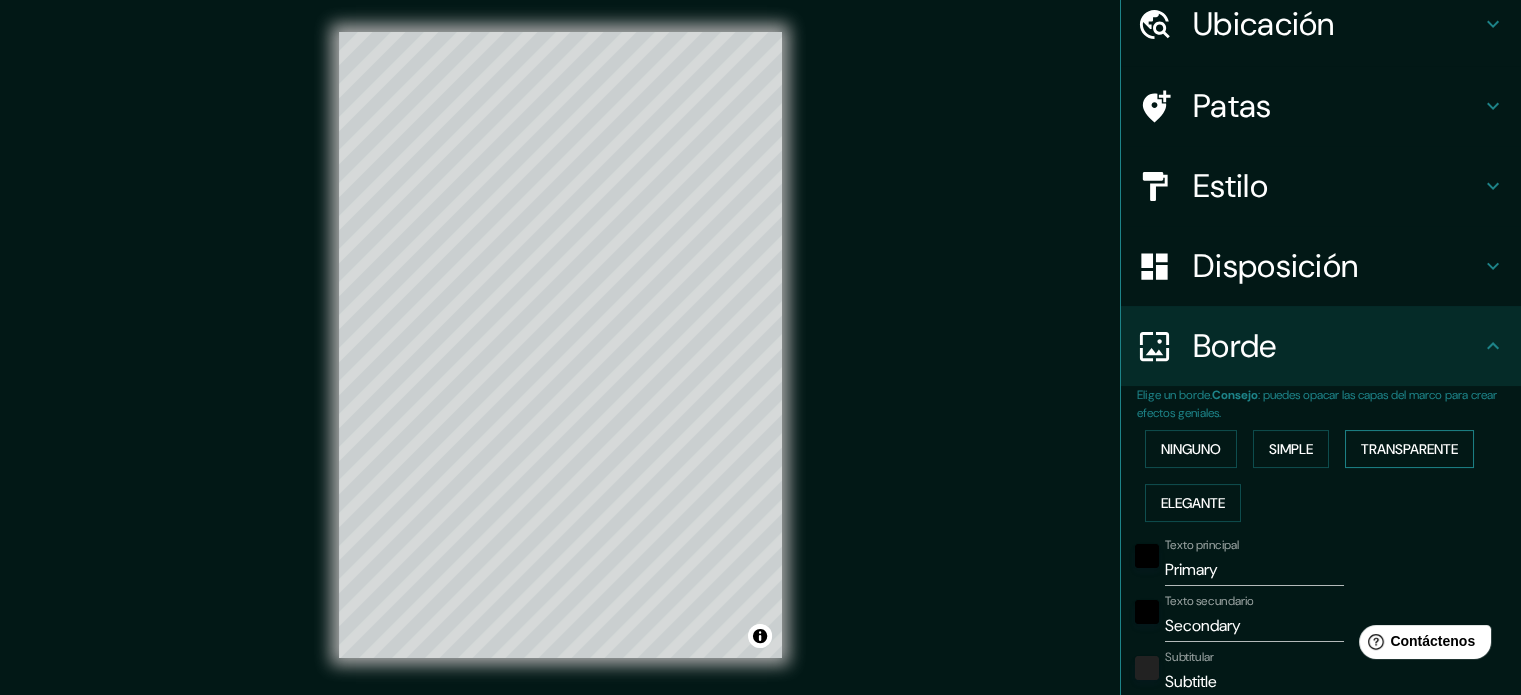 click on "Transparente" at bounding box center (1409, 449) 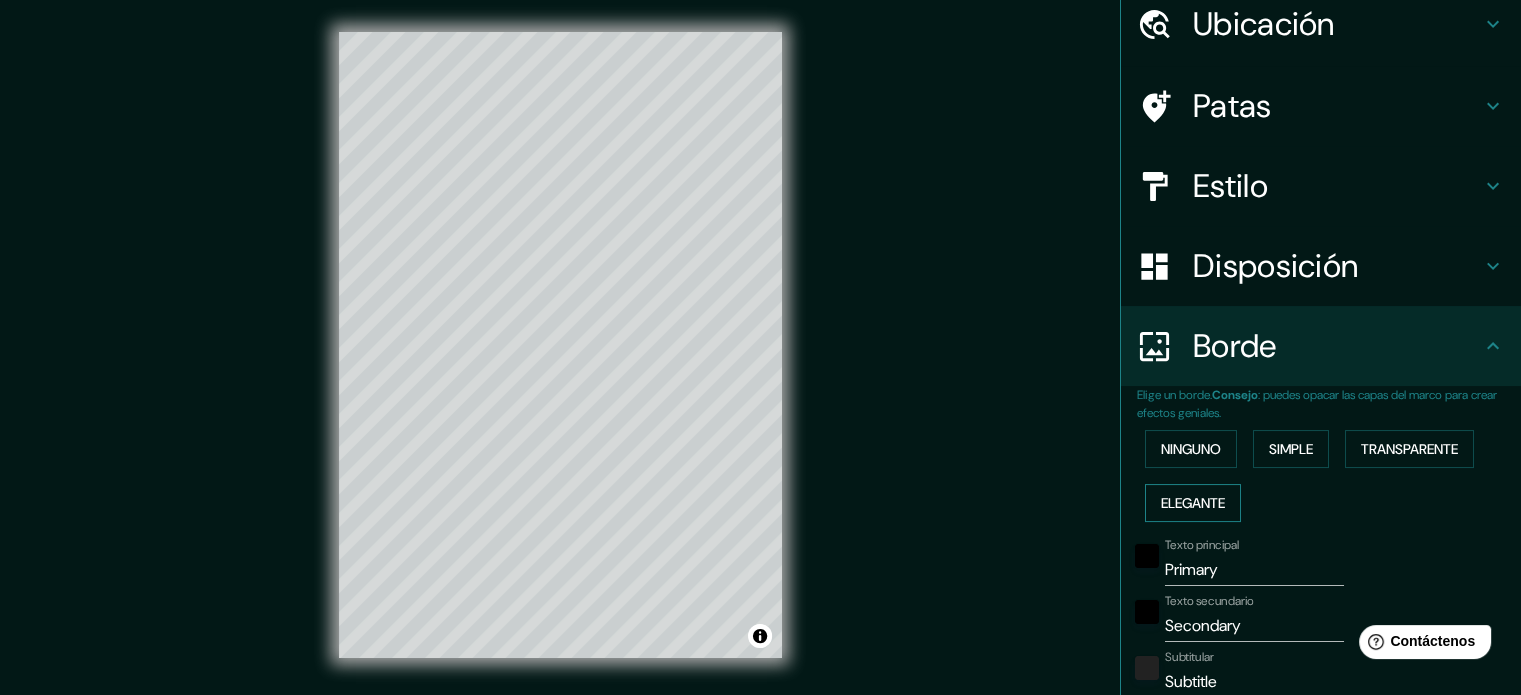 click on "Elegante" at bounding box center [1193, 503] 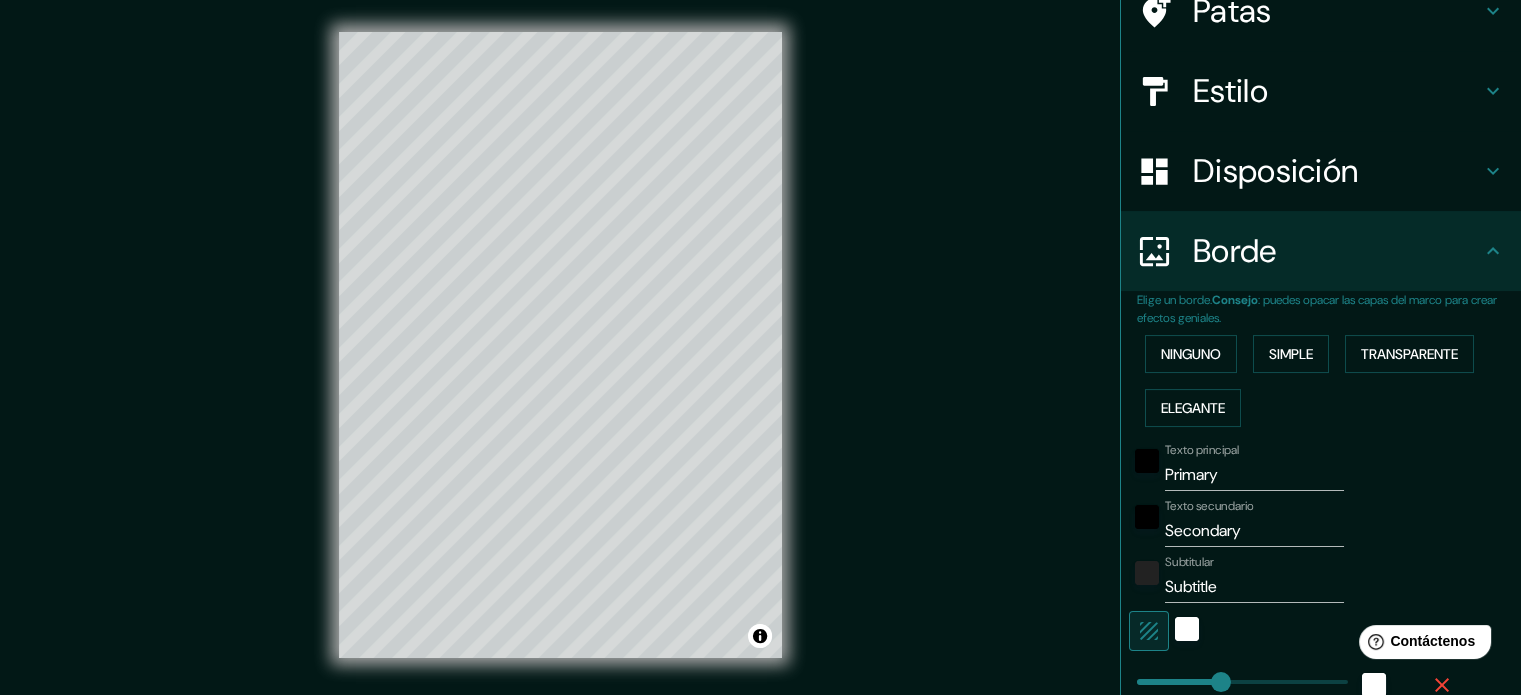 scroll, scrollTop: 180, scrollLeft: 0, axis: vertical 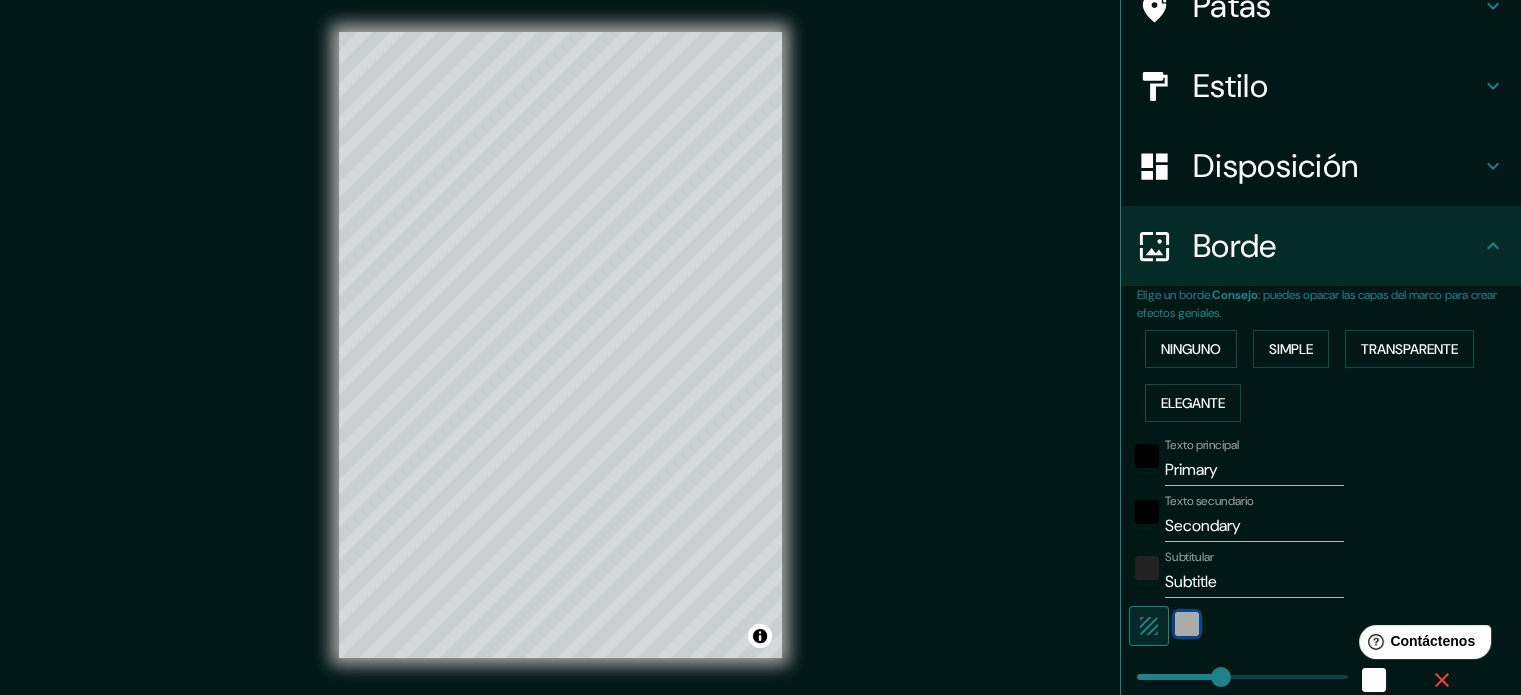 click at bounding box center [1187, 624] 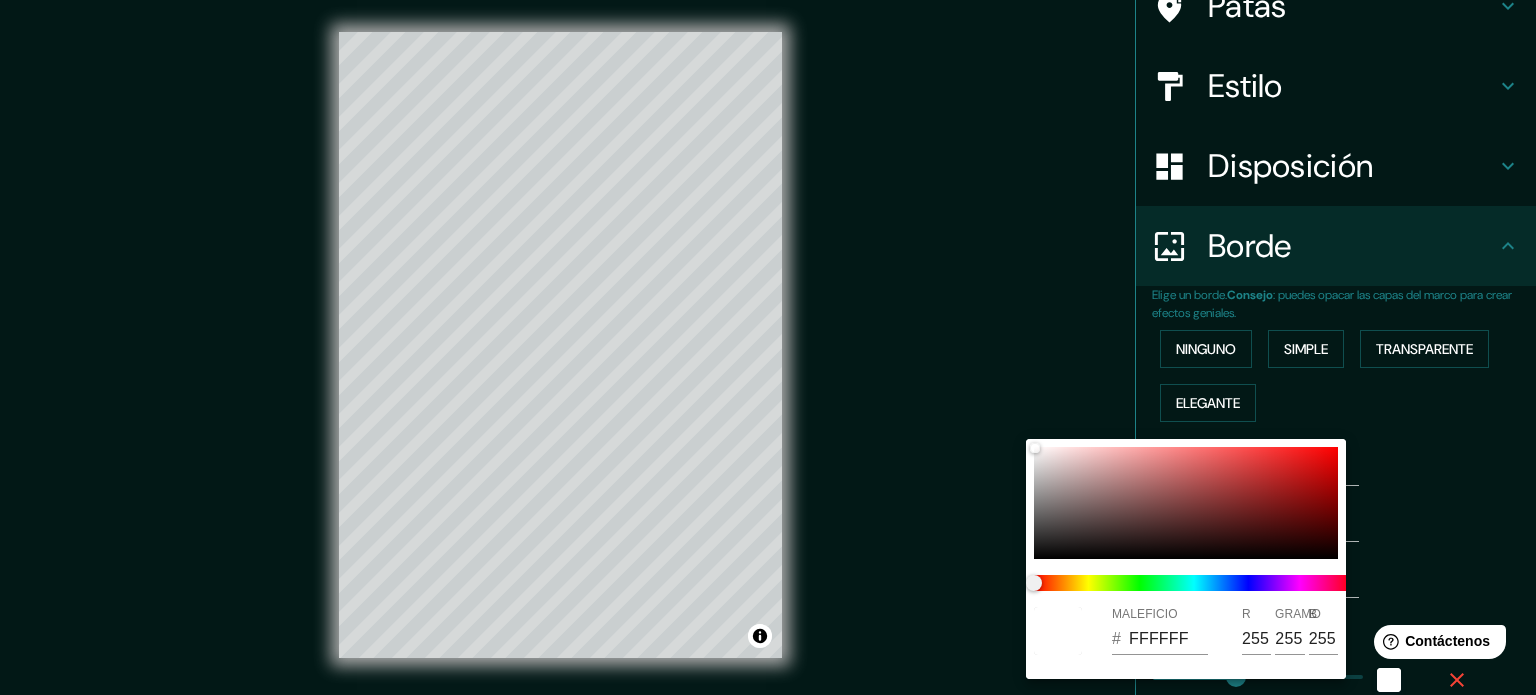 click at bounding box center (1194, 583) 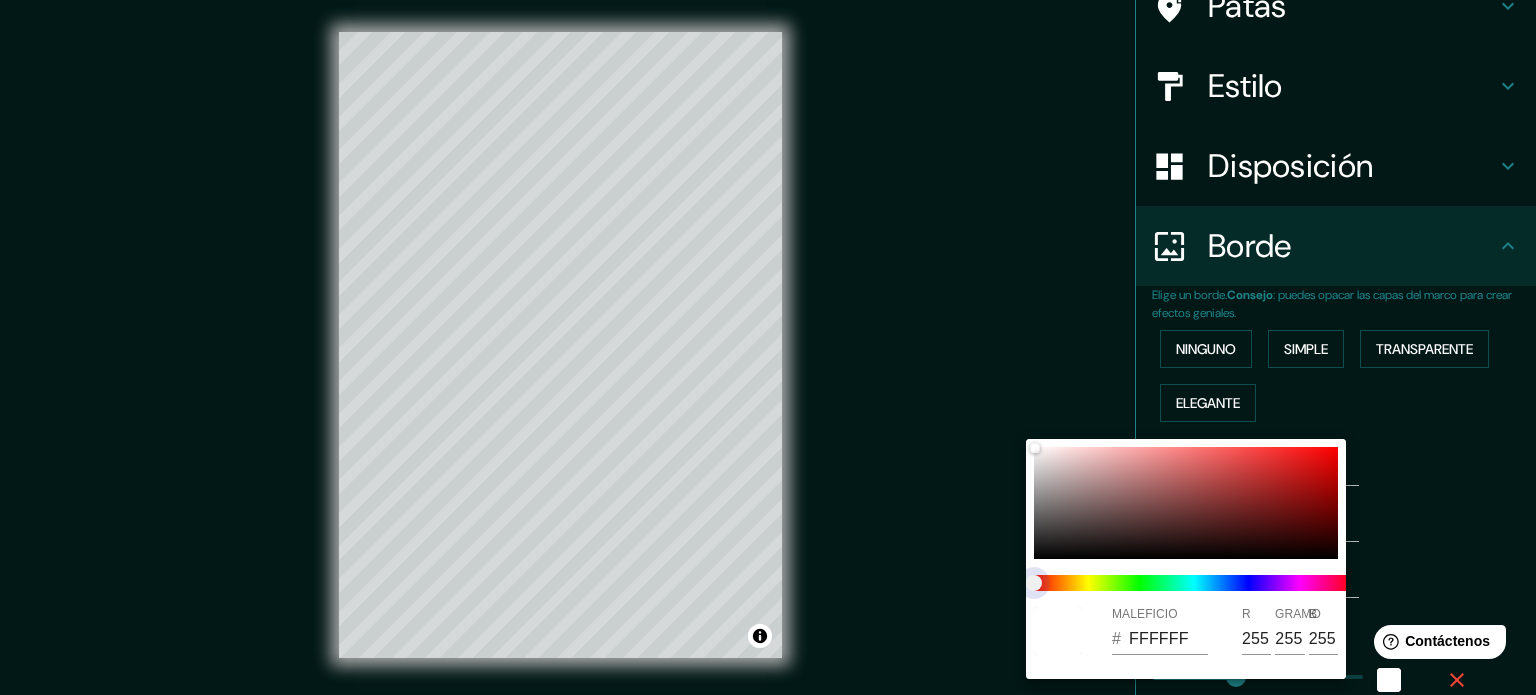 type on "177" 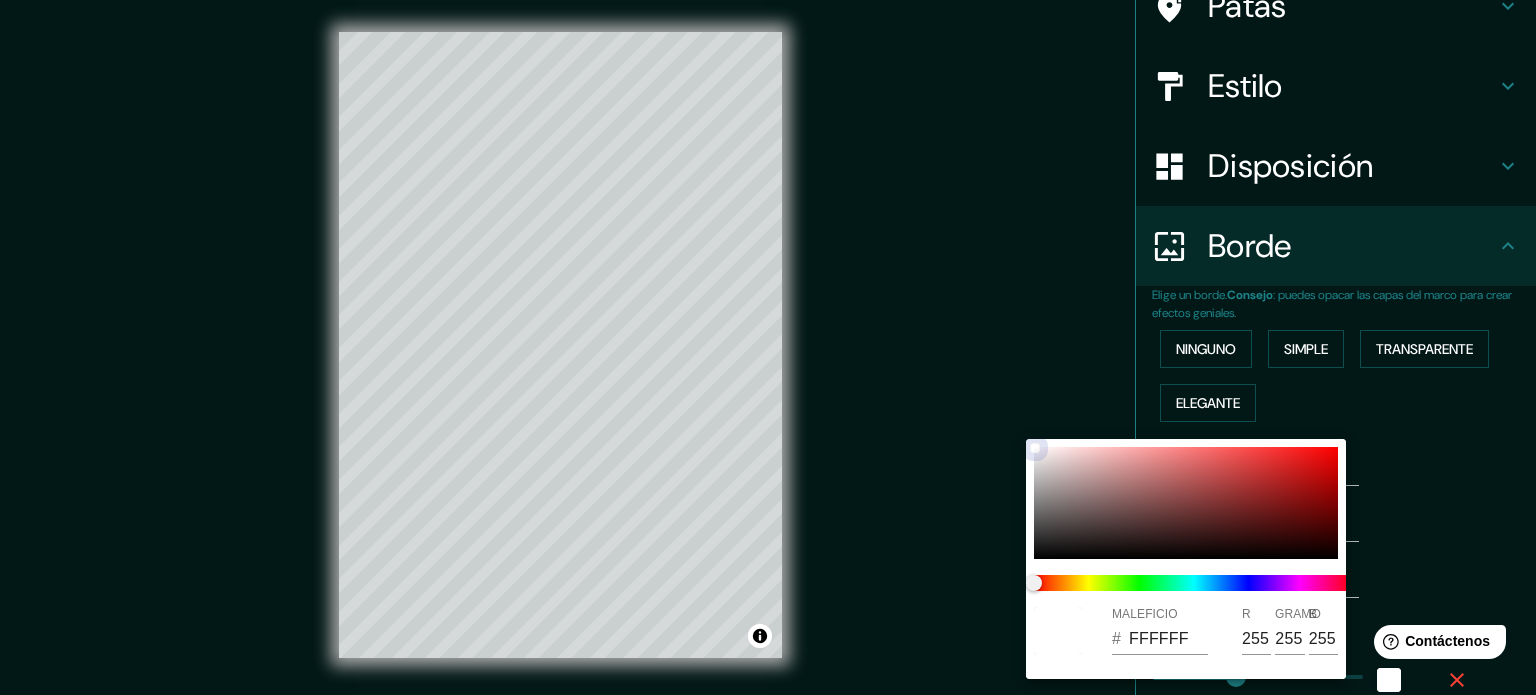 click on "MALEFICIO # FFFFFF R 255 GRAMO 255 B 255" at bounding box center [1186, 559] 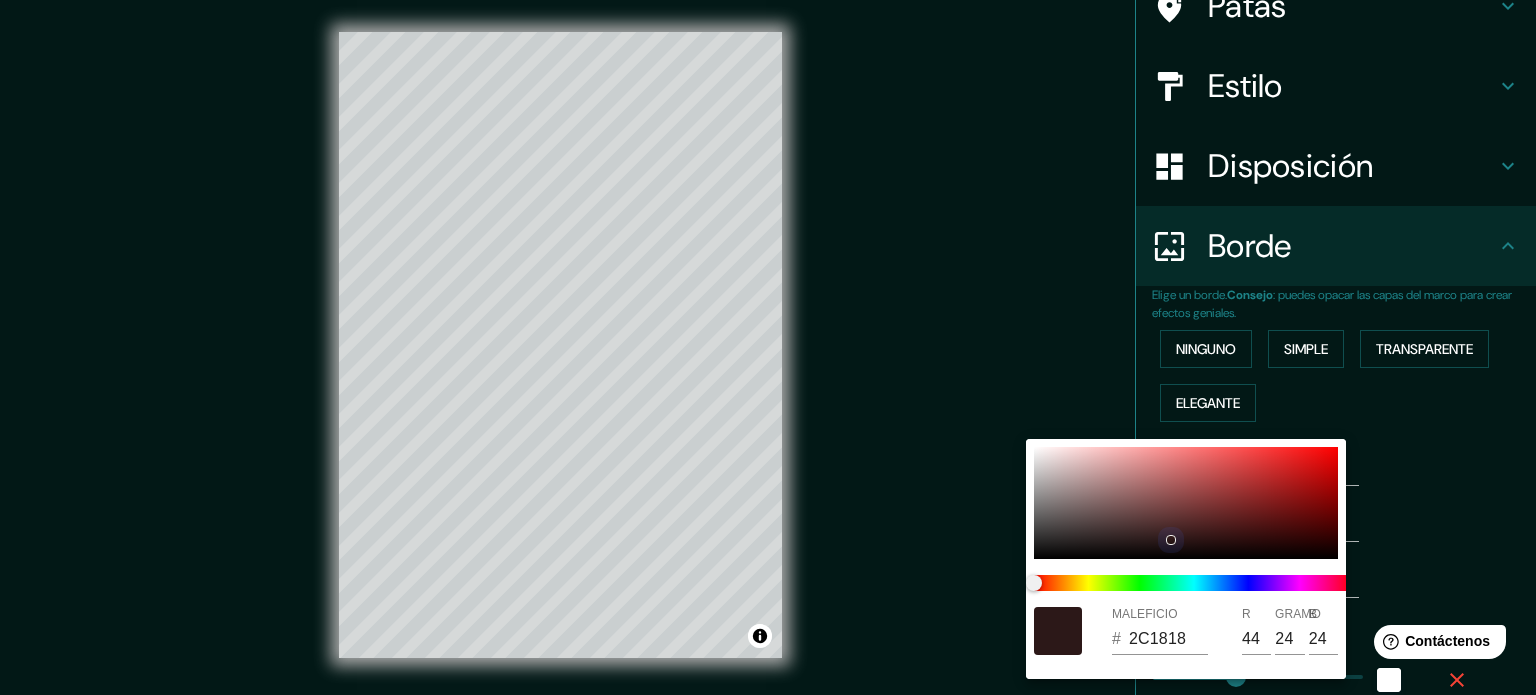 drag, startPoint x: 1172, startPoint y: 490, endPoint x: 1103, endPoint y: 479, distance: 69.87131 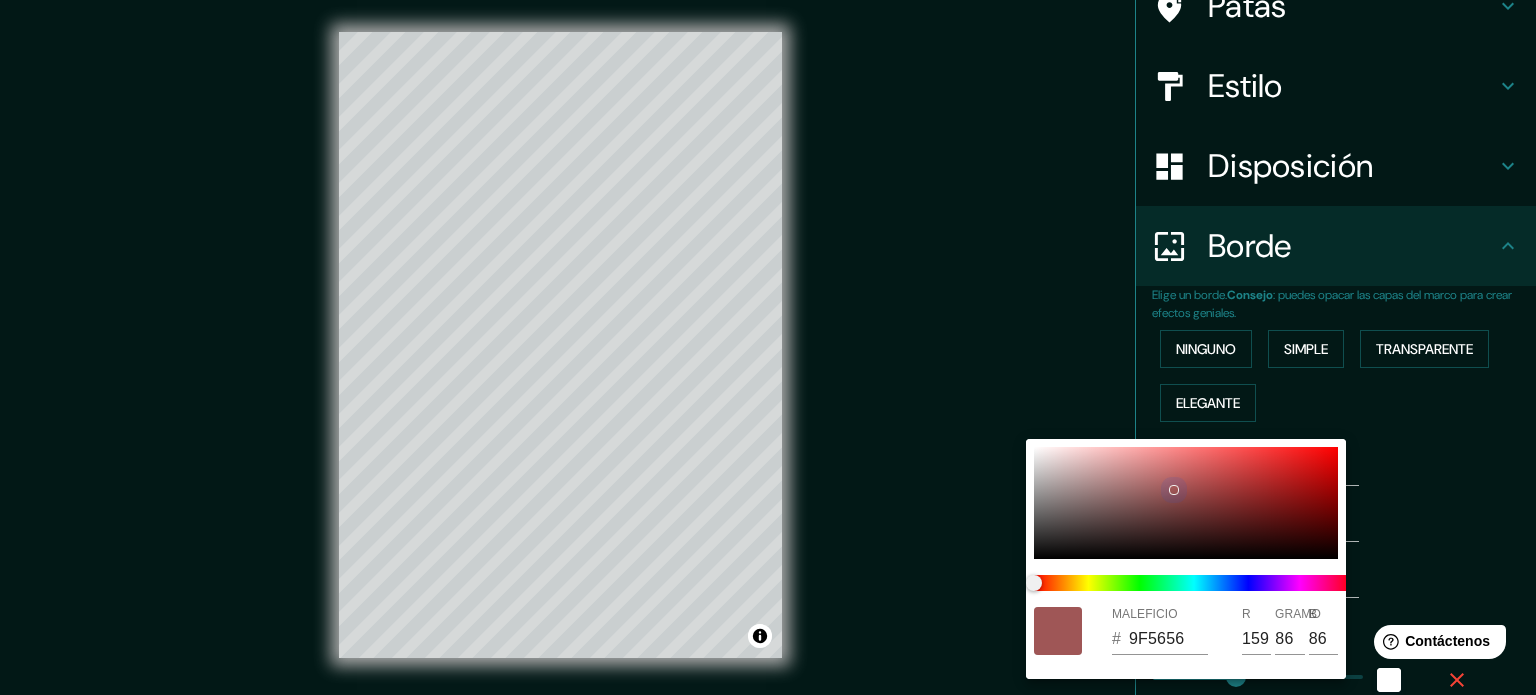 type on "177" 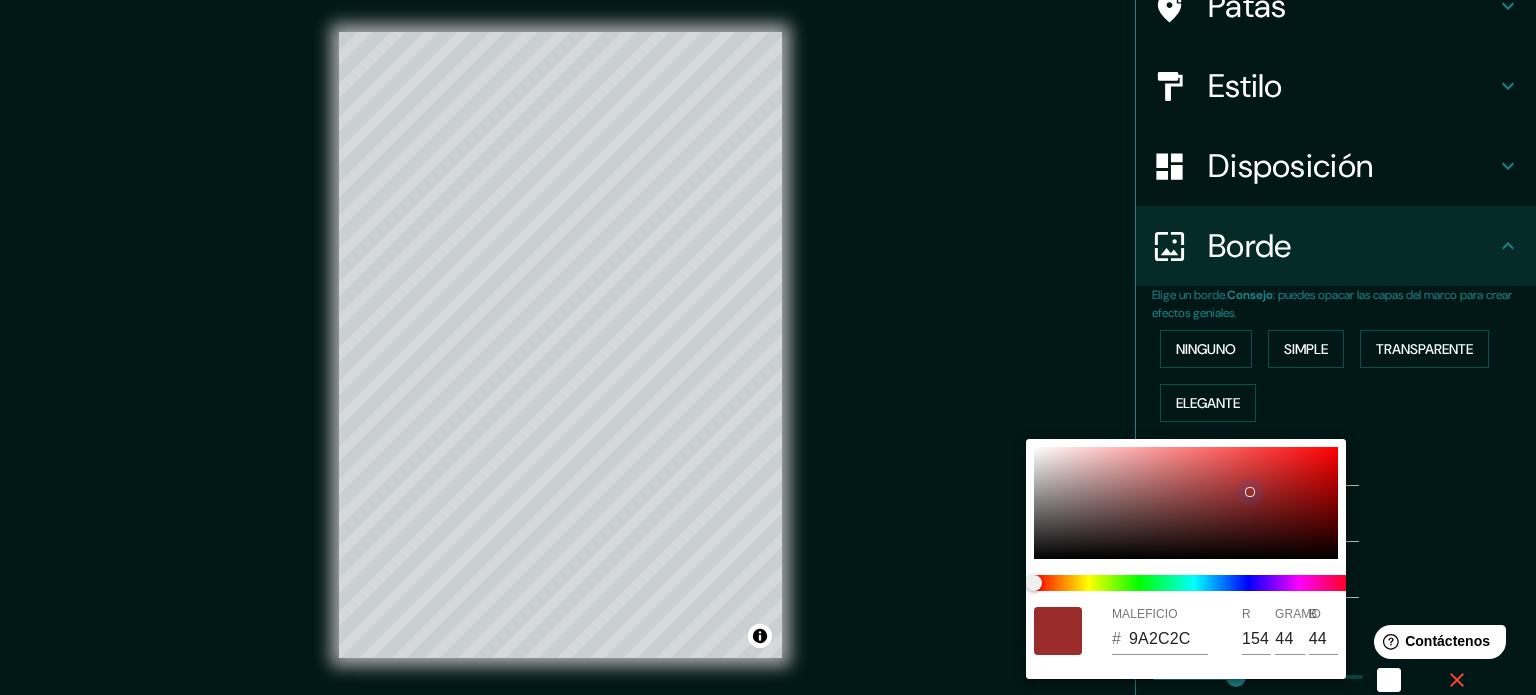 type on "177" 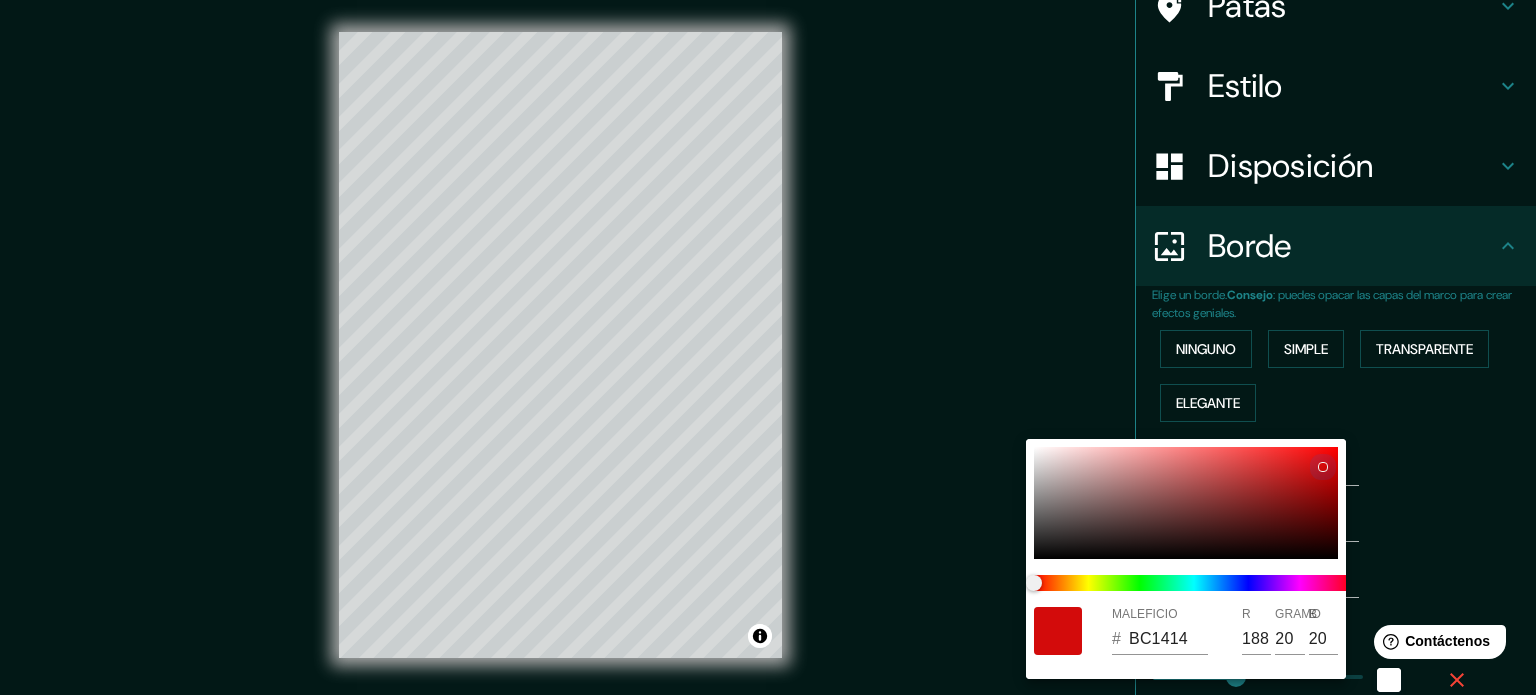 type on "177" 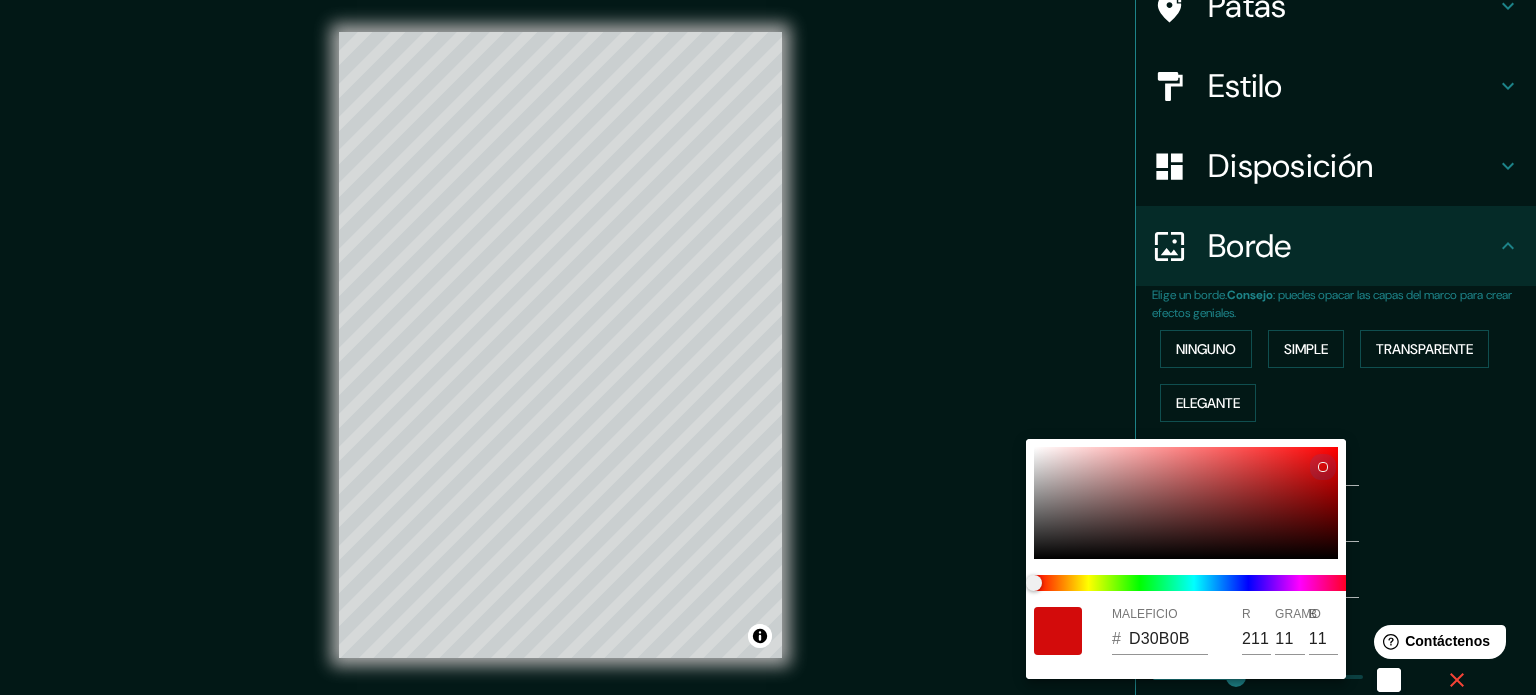 type on "177" 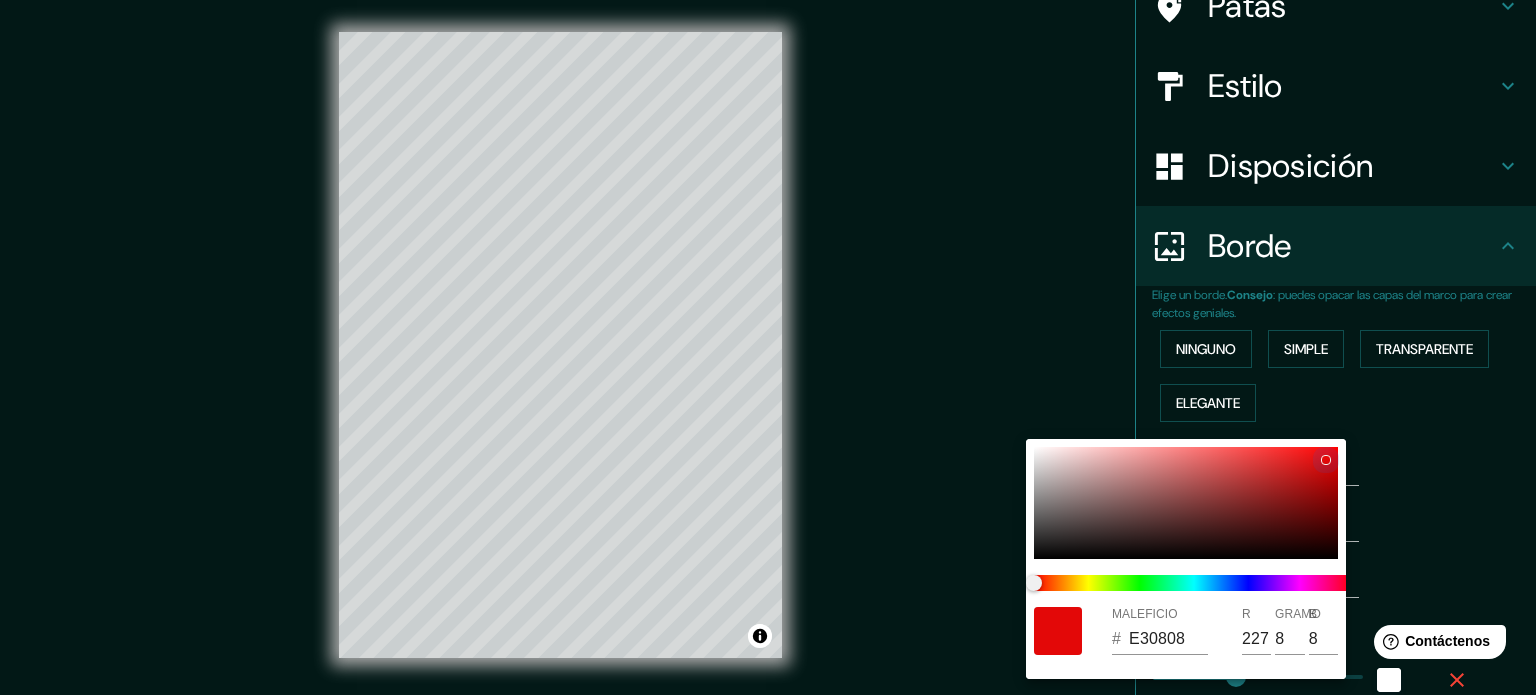 type on "177" 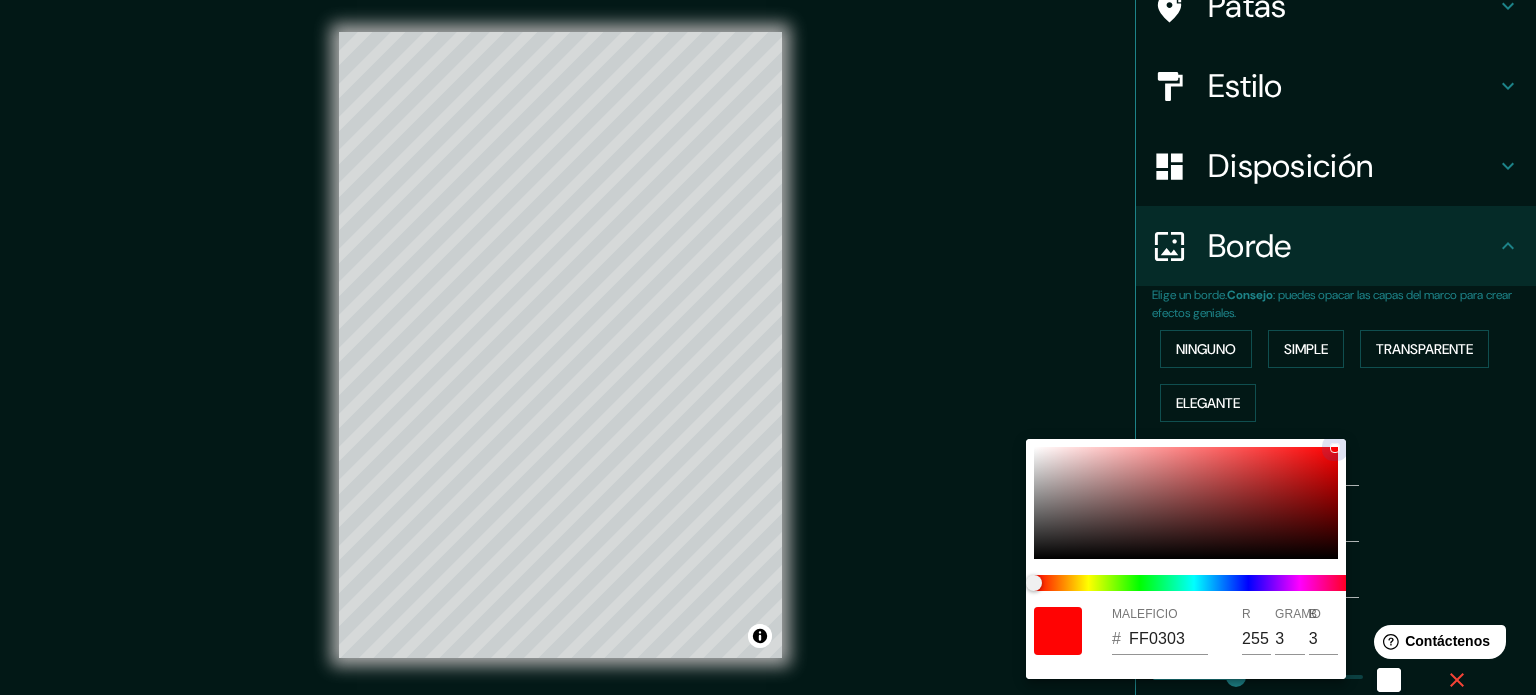 type on "177" 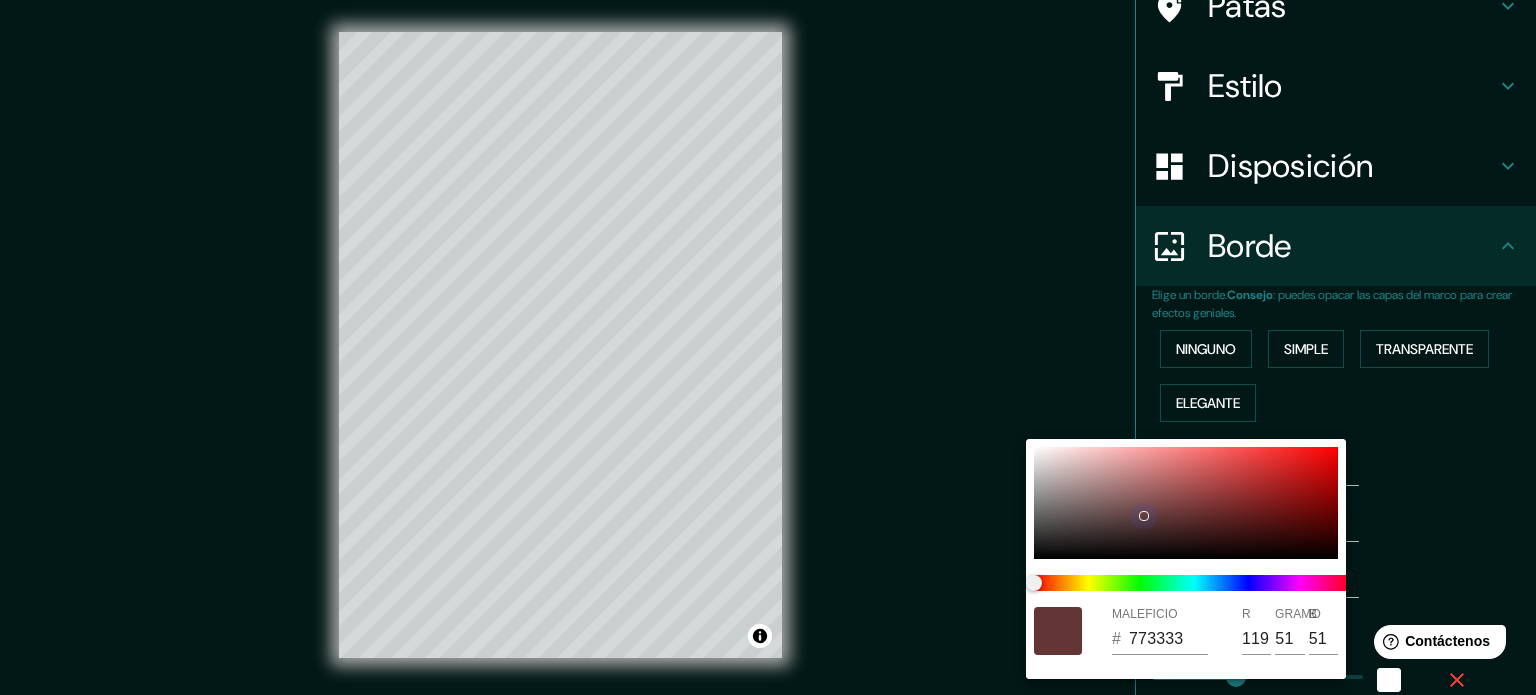 type on "177" 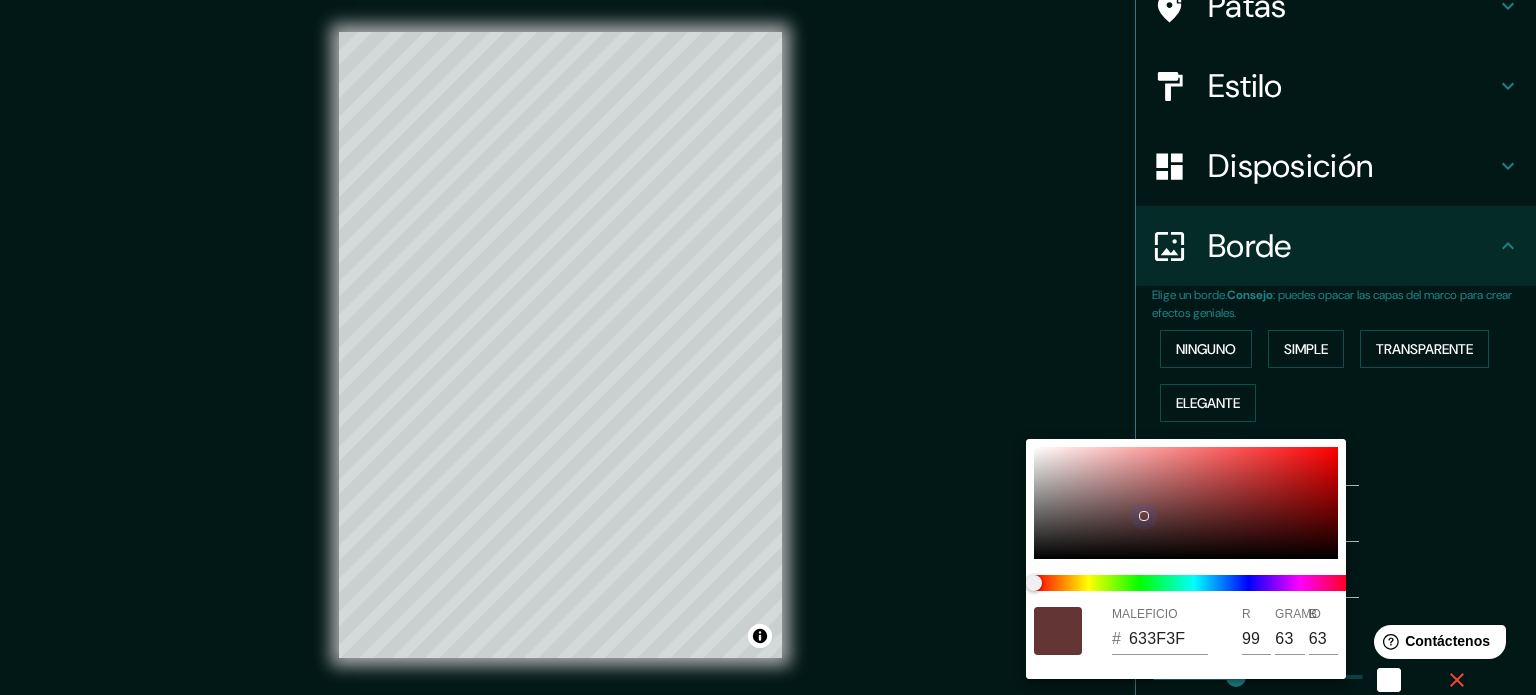 type on "177" 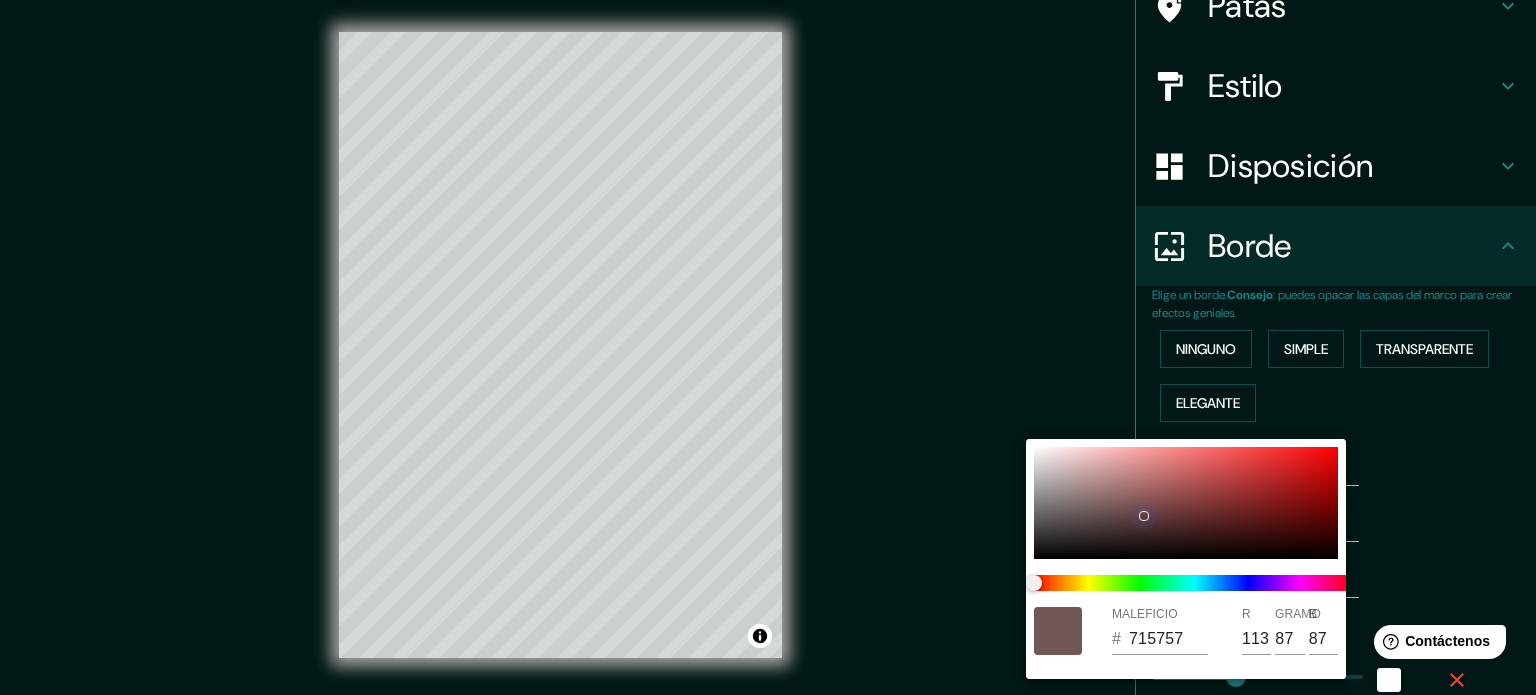 type on "177" 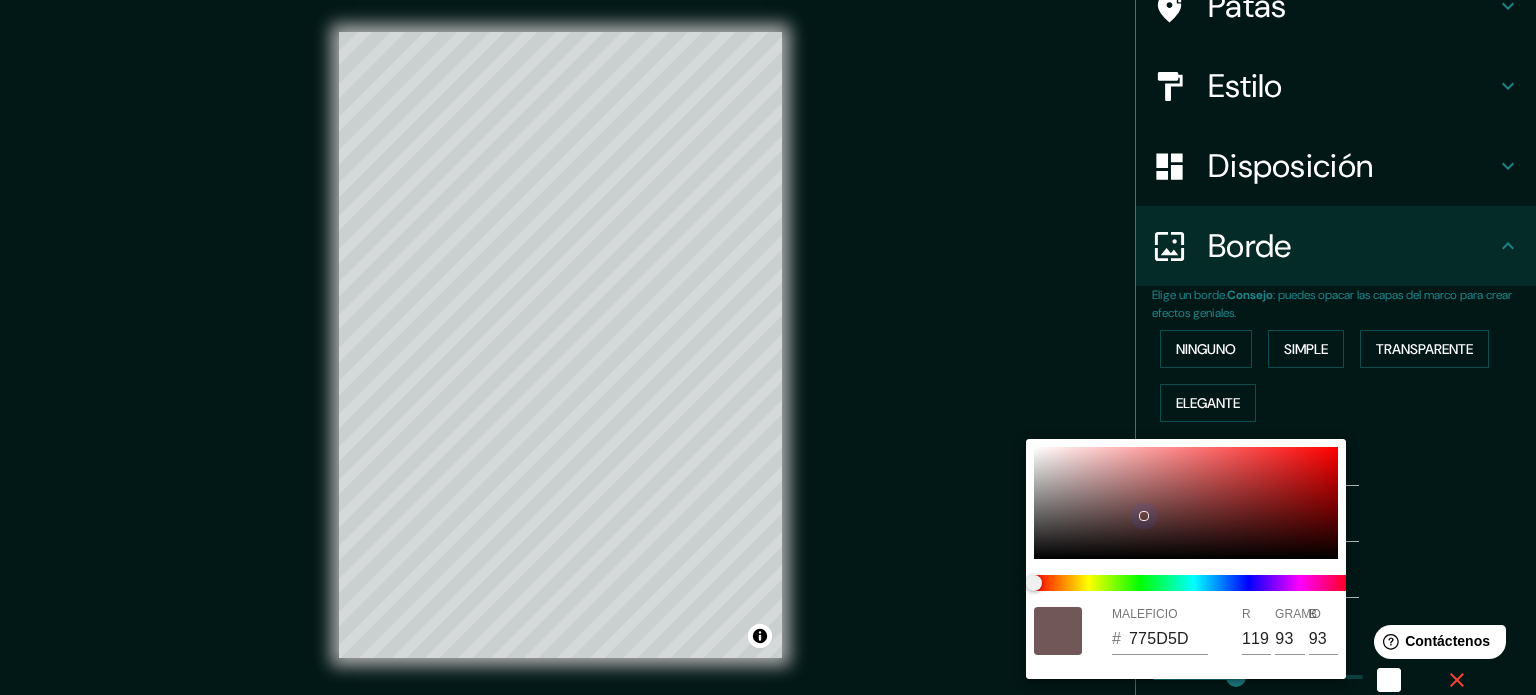 type on "177" 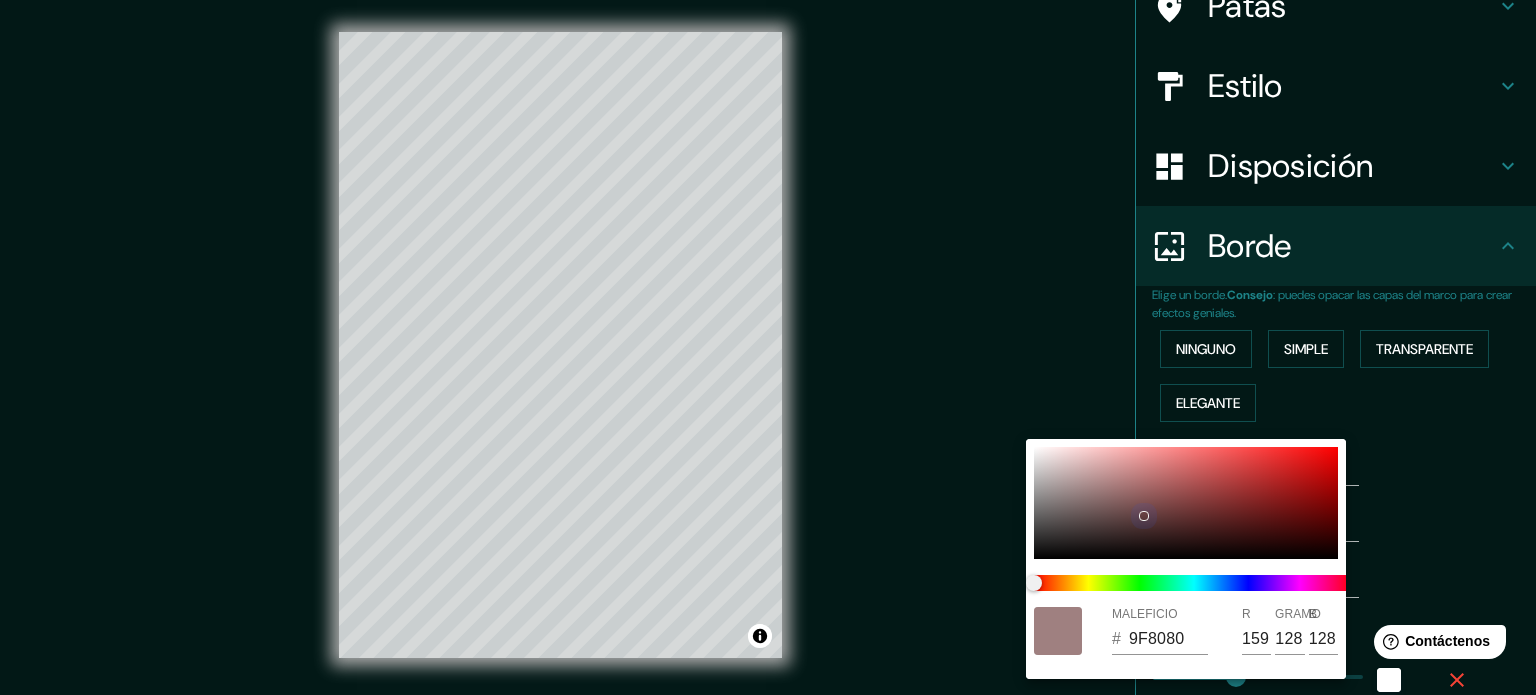 type on "177" 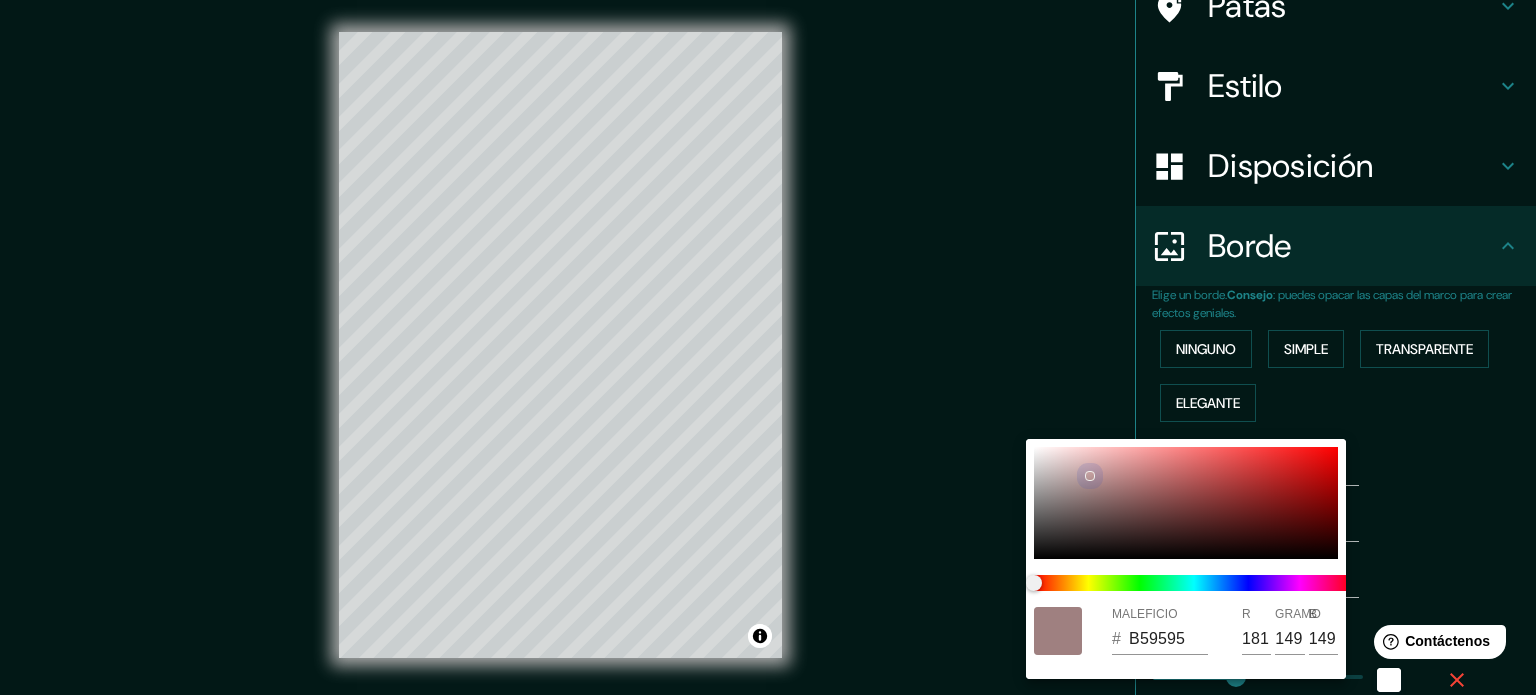 type on "177" 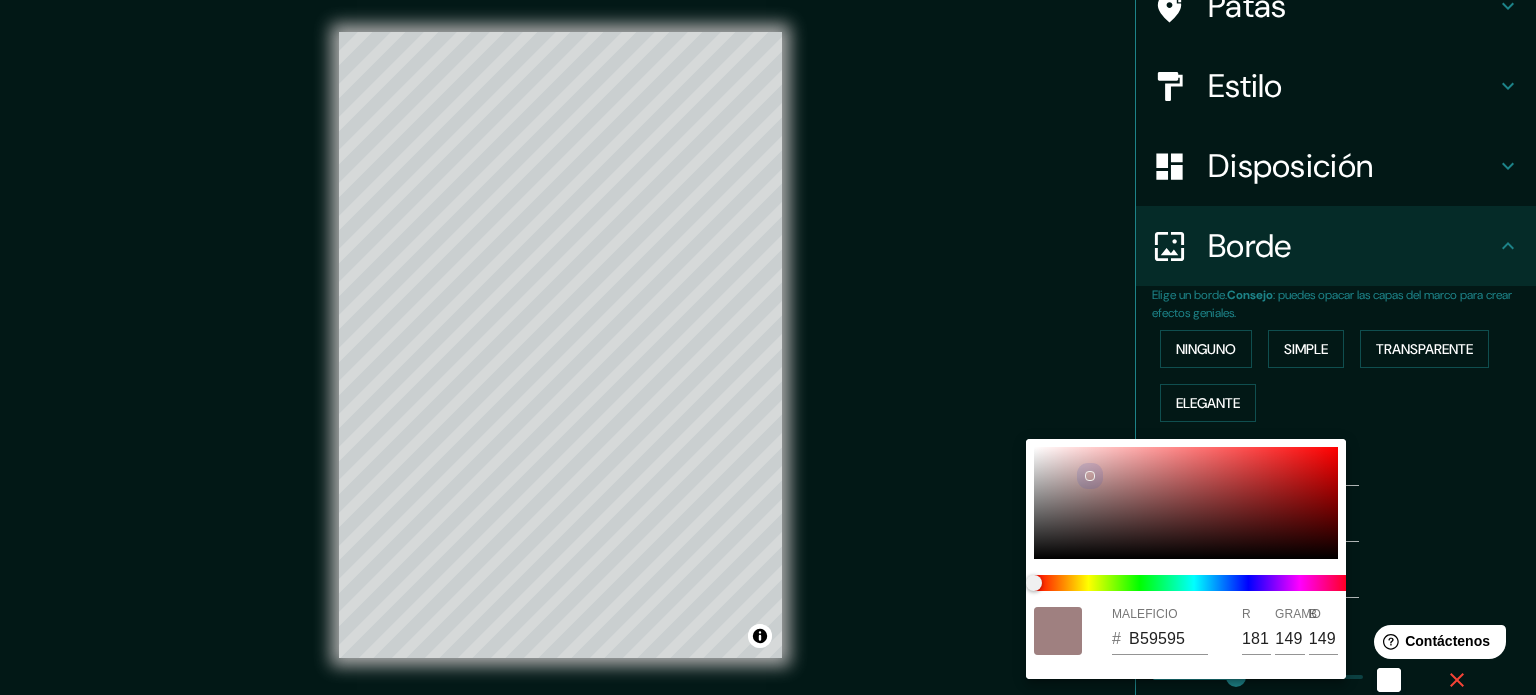 type on "BF9D9D" 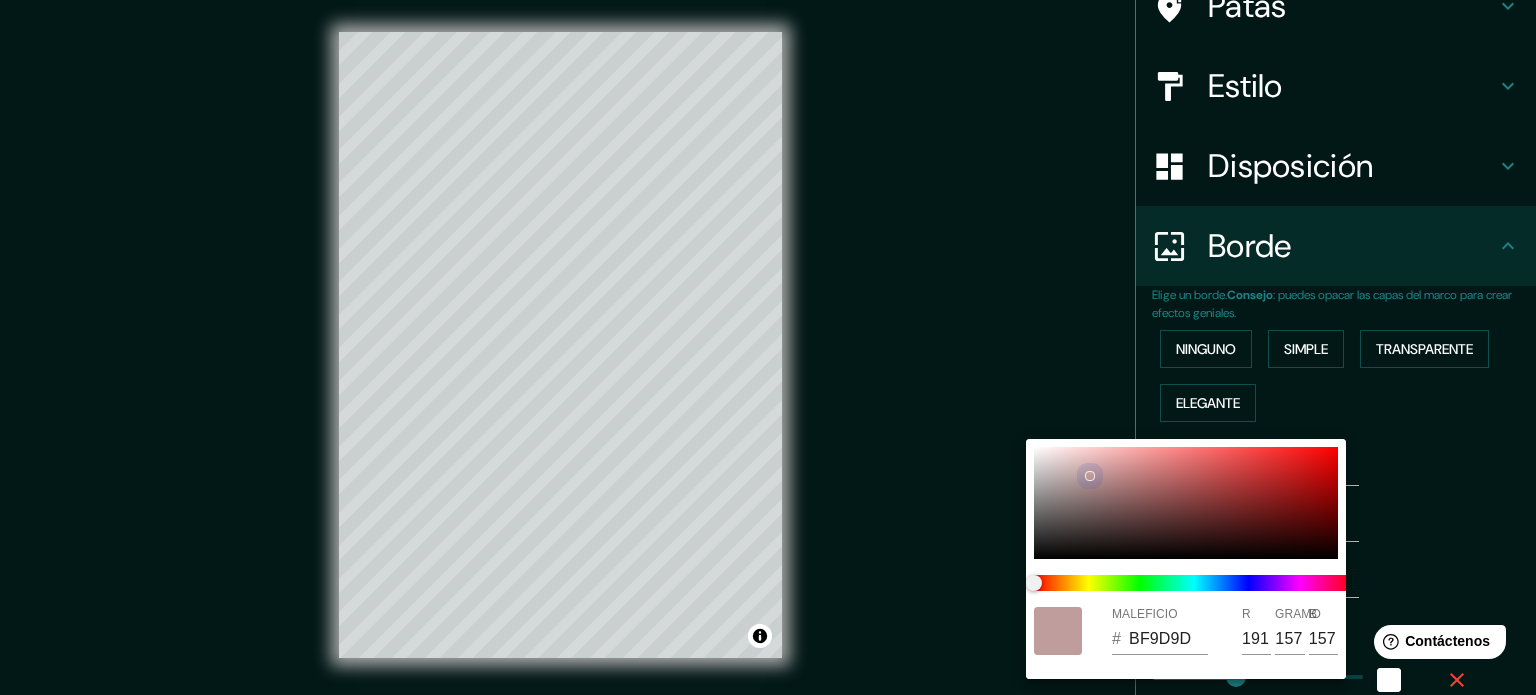 type on "177" 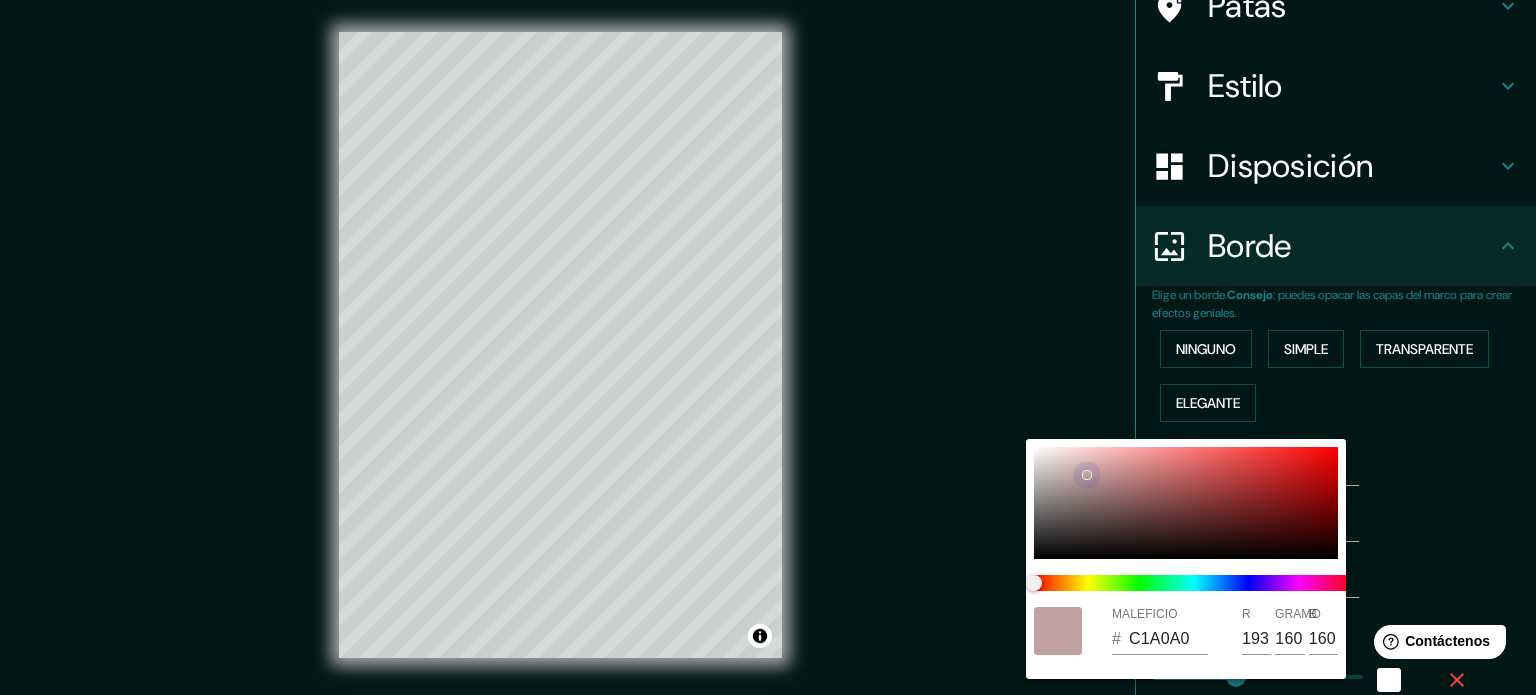 drag, startPoint x: 1174, startPoint y: 497, endPoint x: 1086, endPoint y: 474, distance: 90.95603 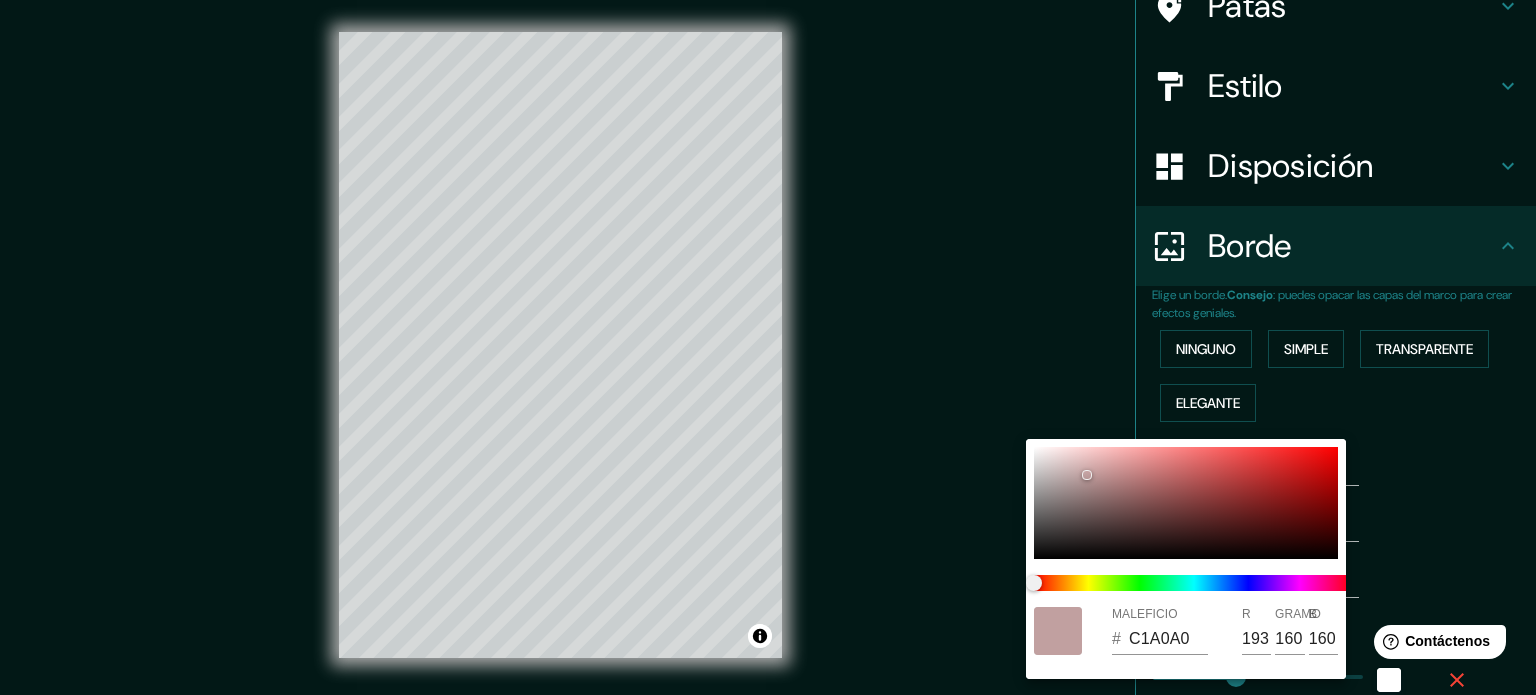 click at bounding box center [768, 347] 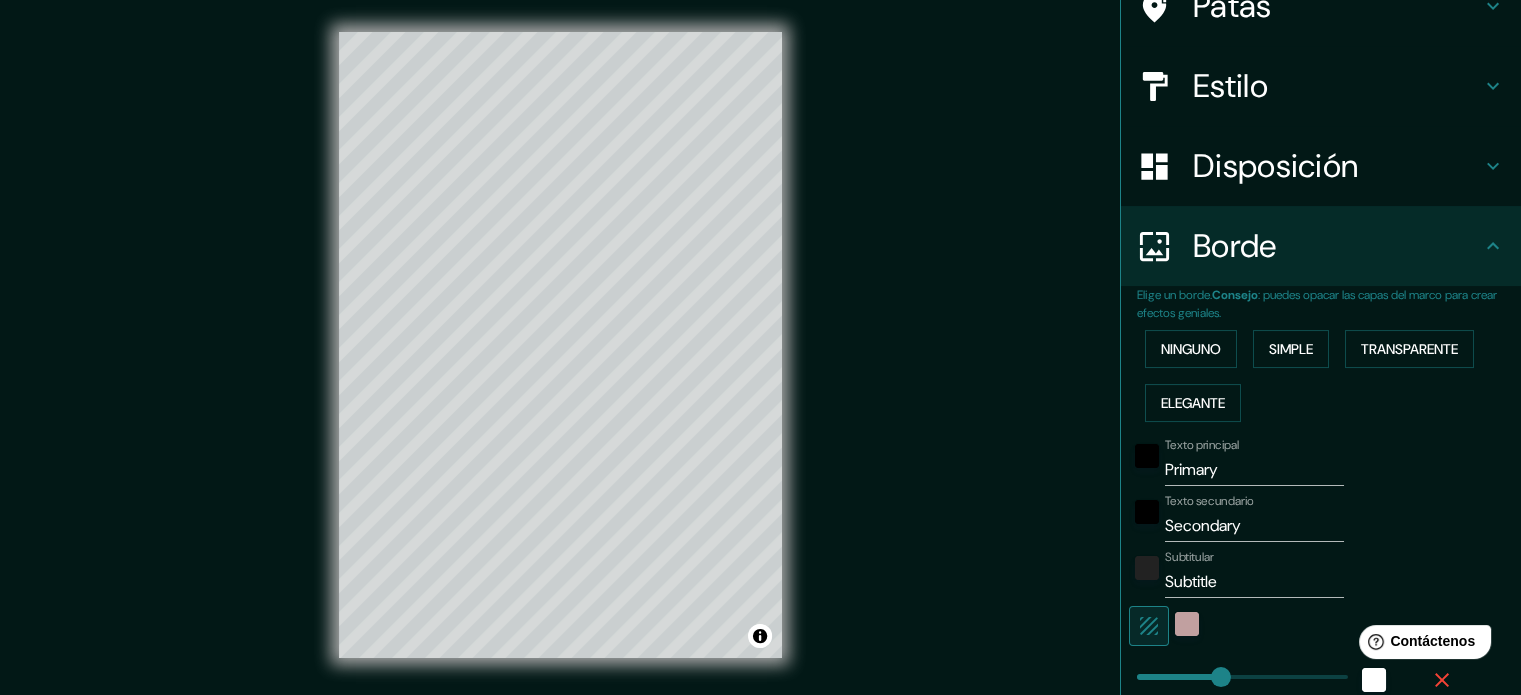 click on "Ninguno" at bounding box center (1191, 349) 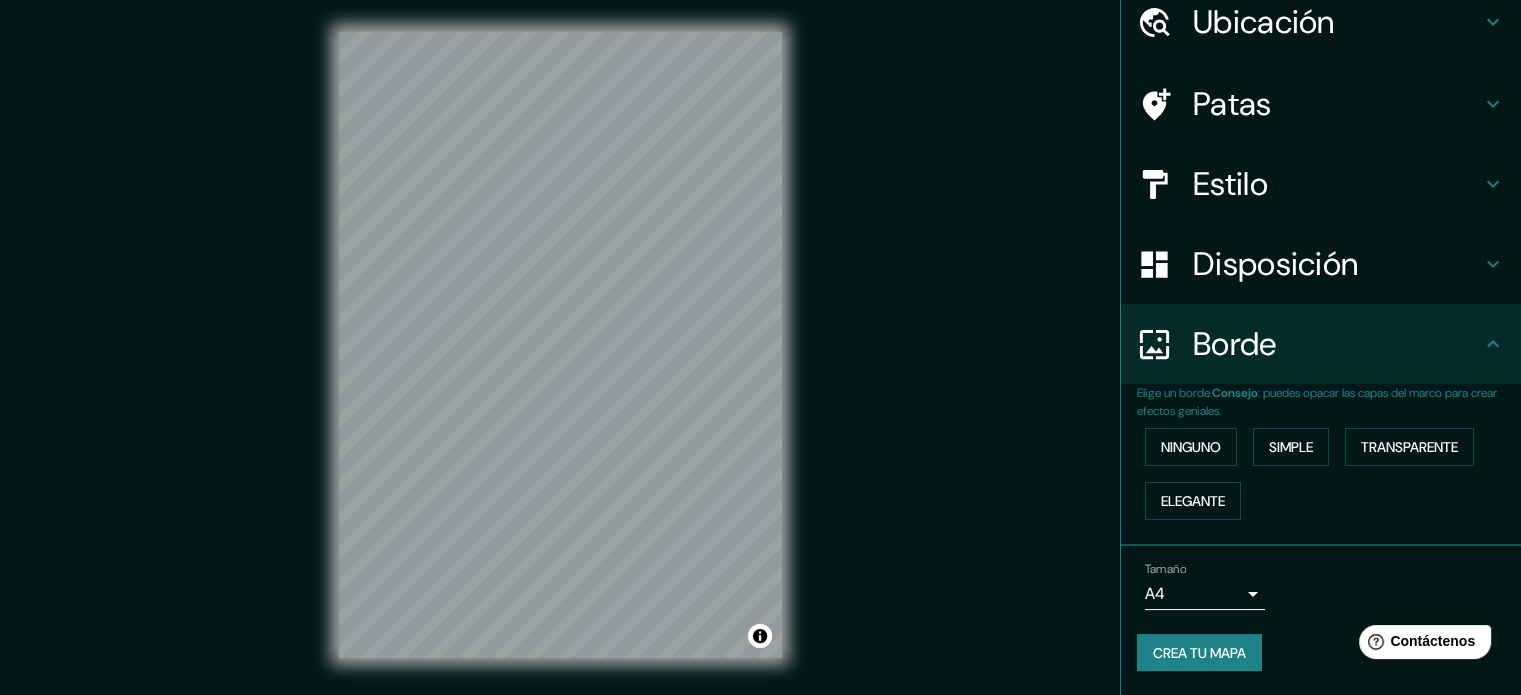scroll, scrollTop: 80, scrollLeft: 0, axis: vertical 